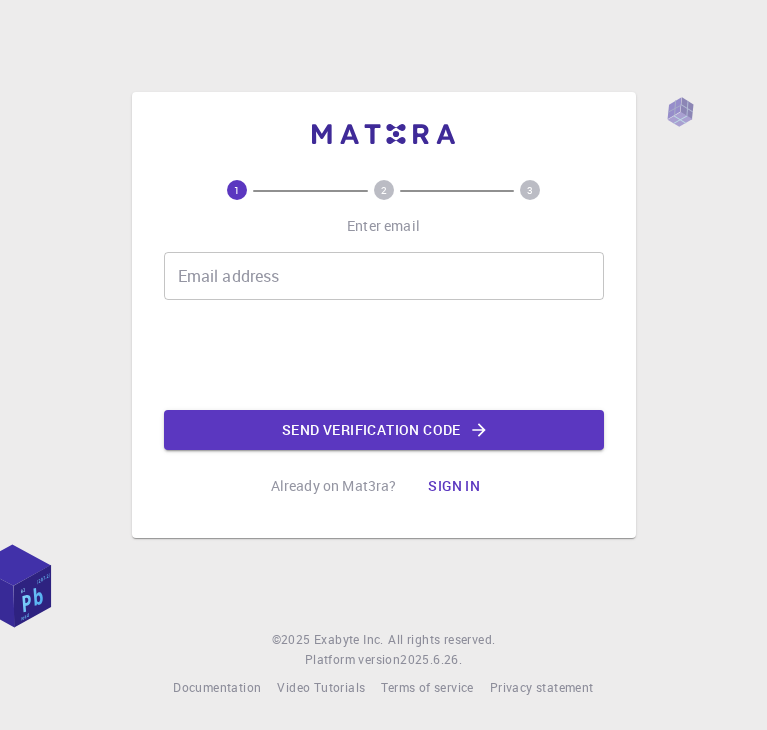 scroll, scrollTop: 0, scrollLeft: 0, axis: both 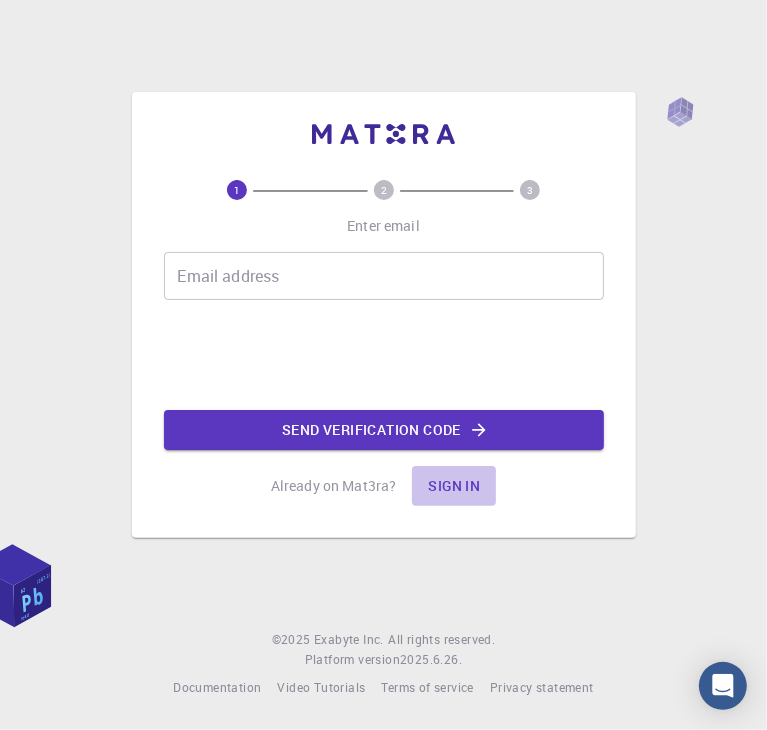 click on "Sign in" at bounding box center (454, 486) 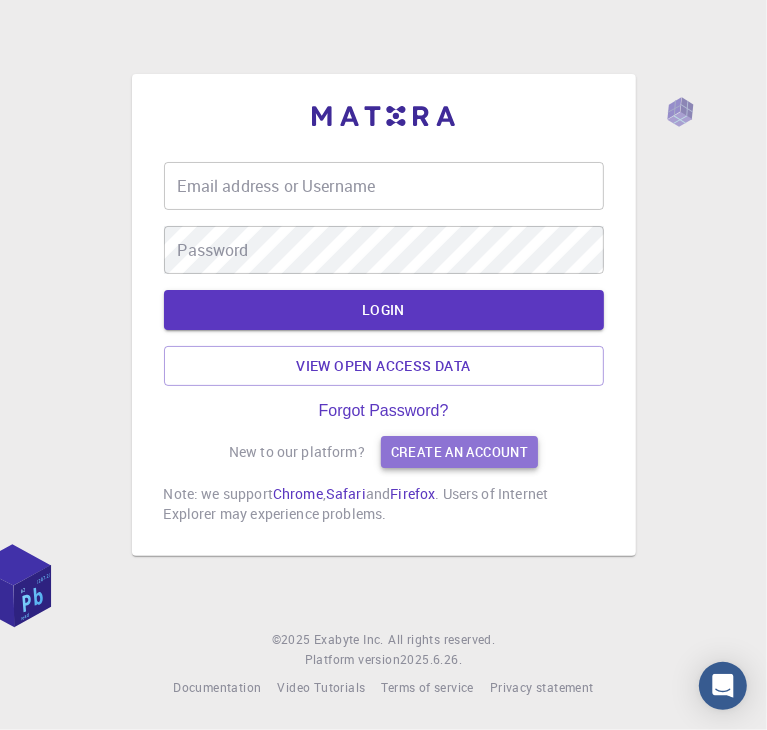 click on "Create an account" at bounding box center [459, 452] 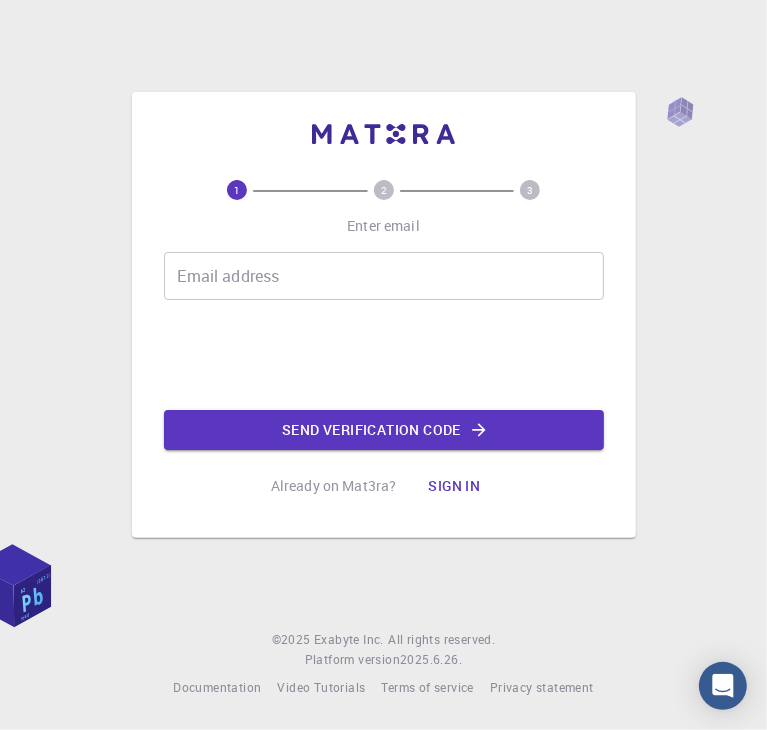 drag, startPoint x: 353, startPoint y: 250, endPoint x: 368, endPoint y: 271, distance: 25.806976 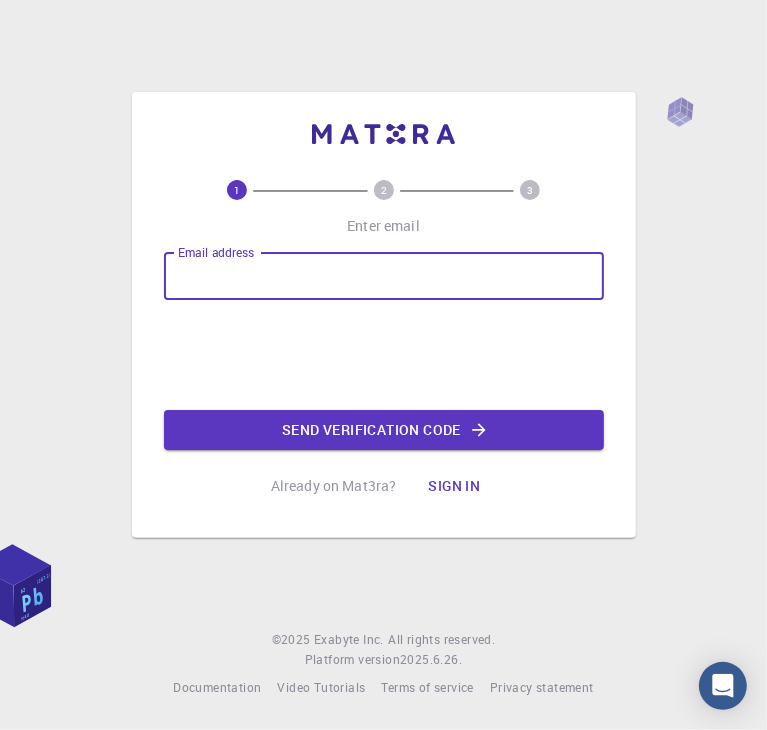 click on "Email address" at bounding box center (384, 276) 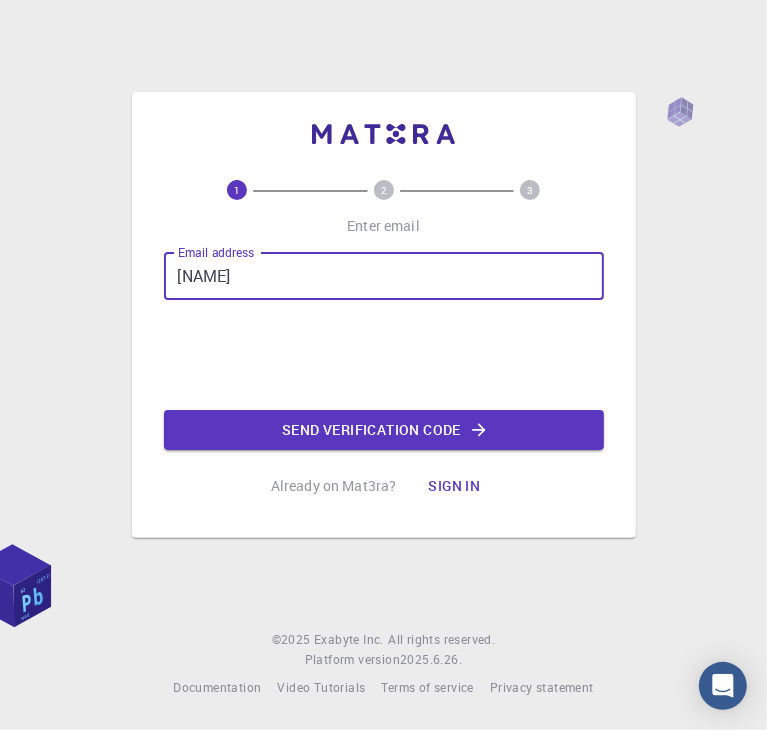 type on "[NAME]@[DOMAIN]" 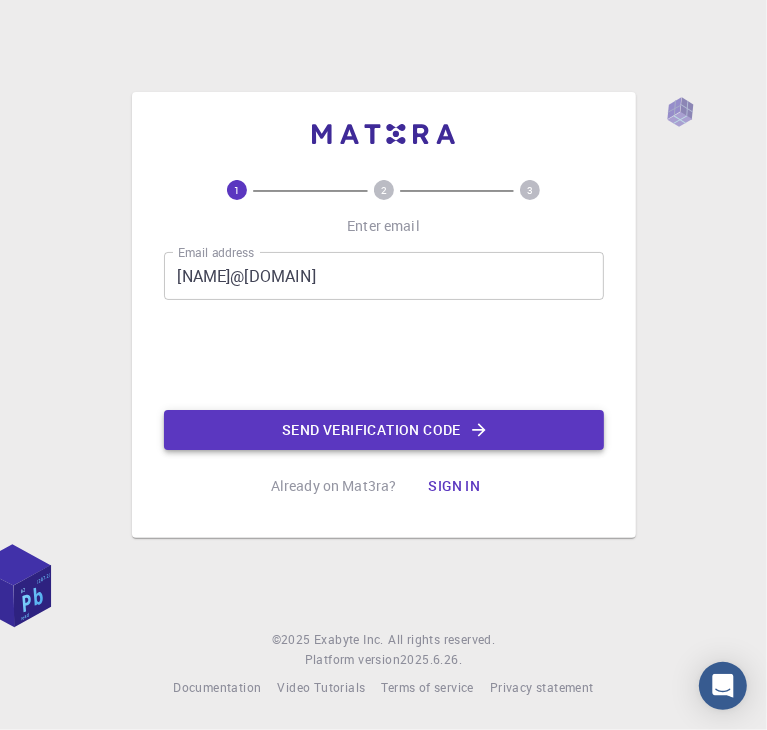 click on "Send verification code" 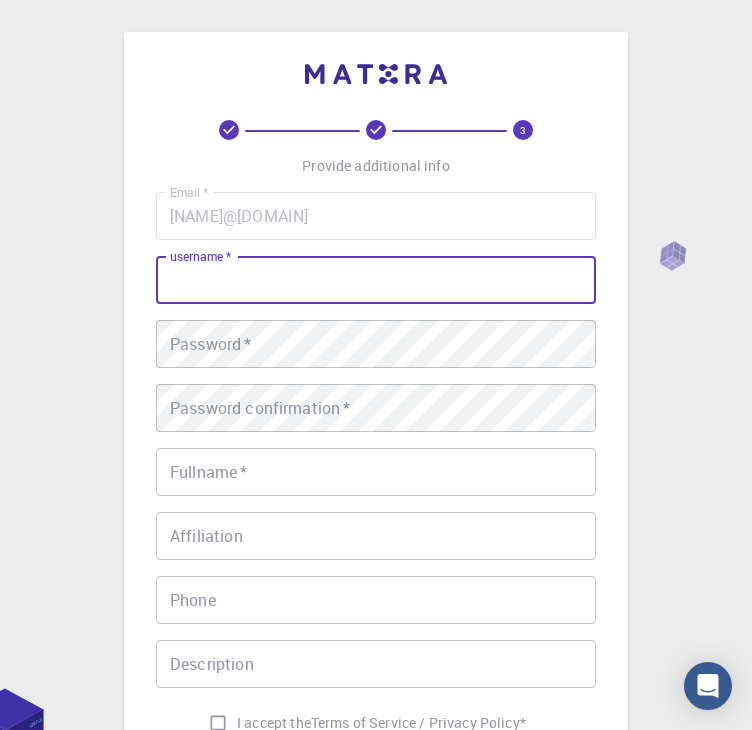click on "username   *" at bounding box center (376, 280) 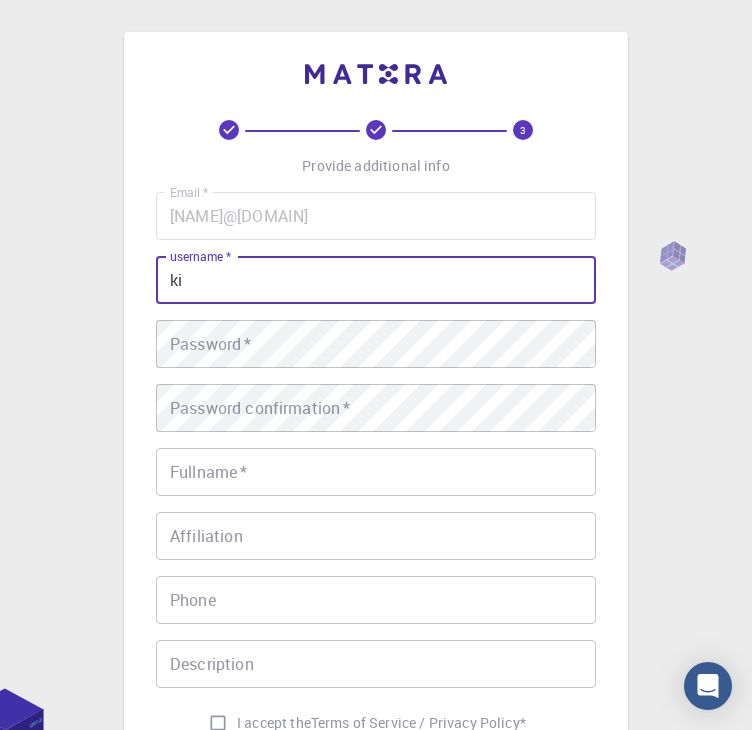 type on "k" 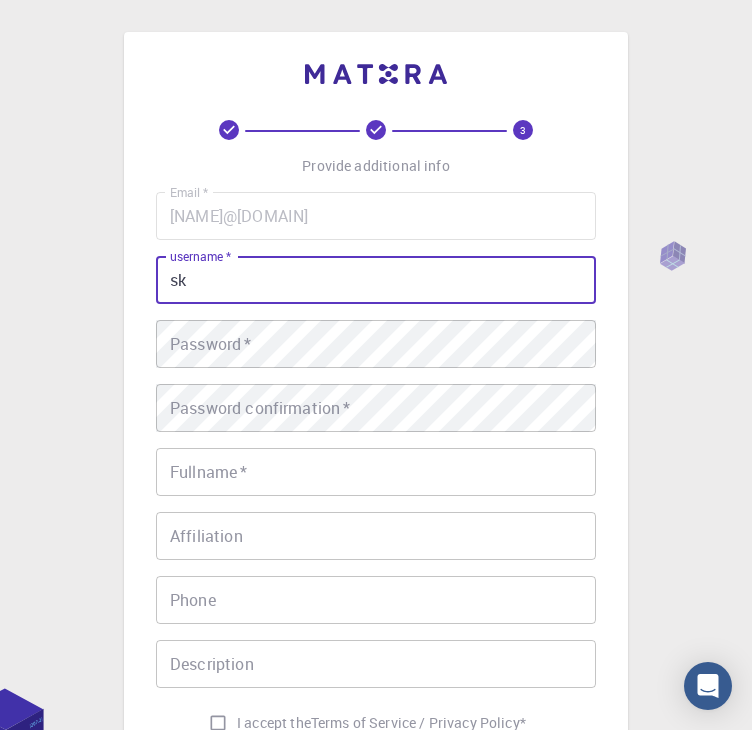 type on "s" 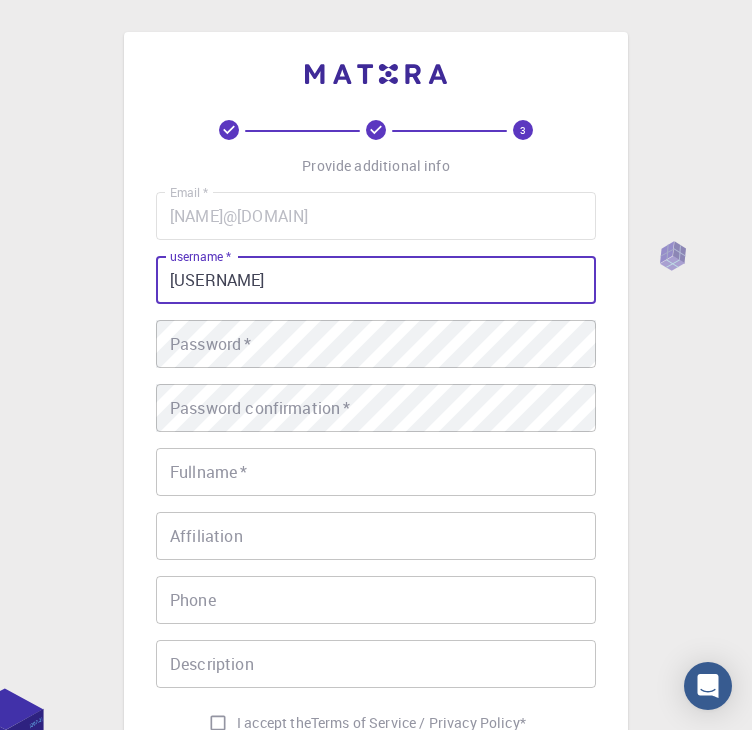 type on "[USERNAME]" 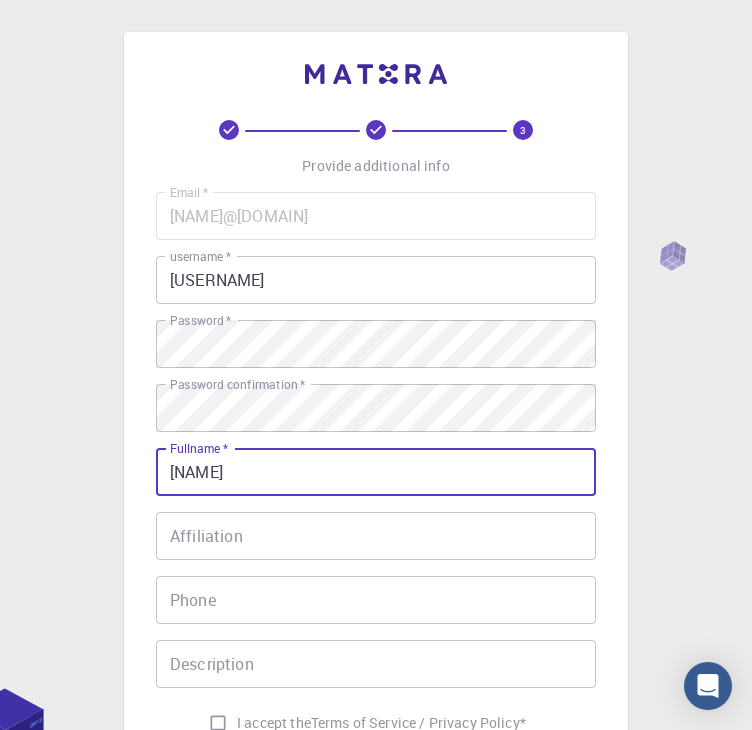 type on "[NAME]" 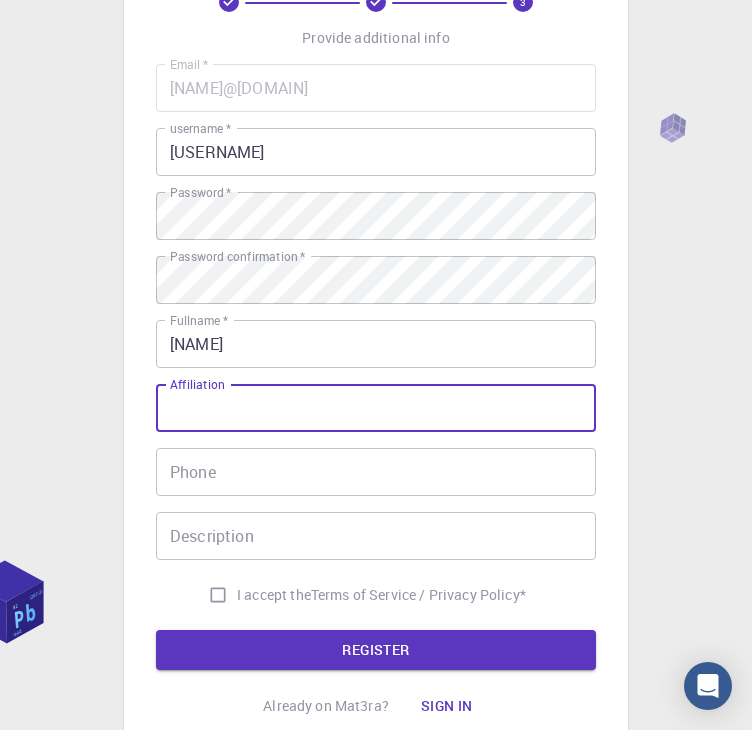 scroll, scrollTop: 288, scrollLeft: 0, axis: vertical 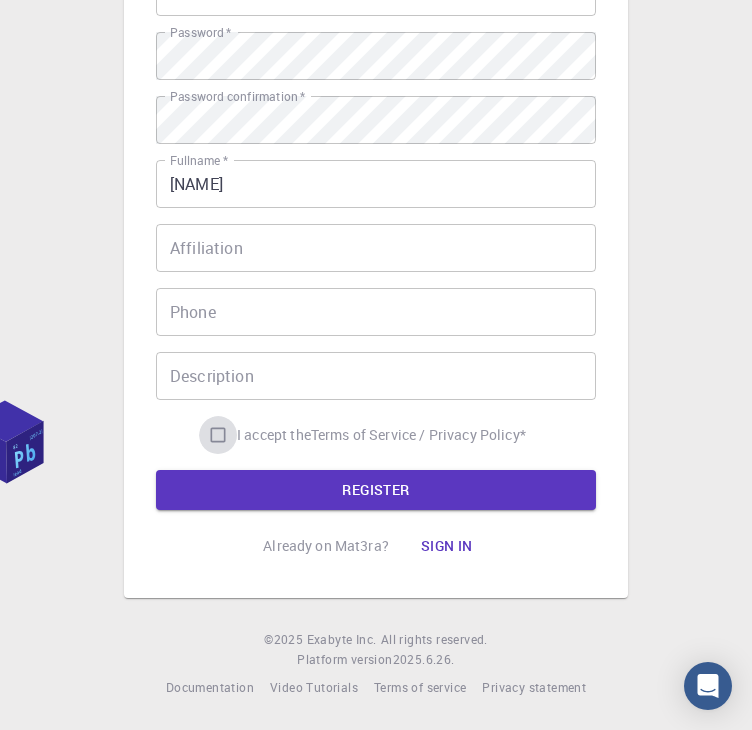 click on "I accept the  Terms of Service / Privacy Policy  *" at bounding box center [218, 435] 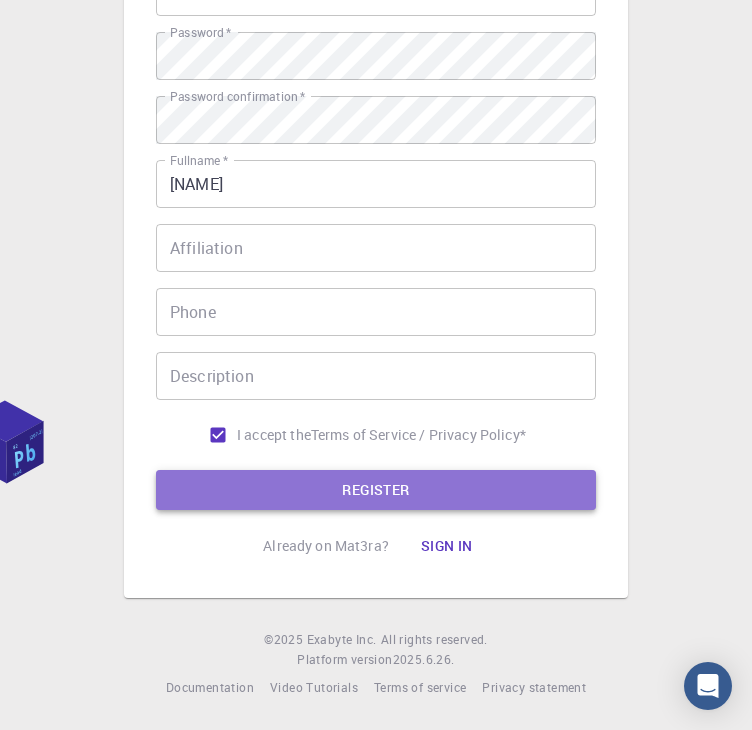 click on "REGISTER" at bounding box center (376, 490) 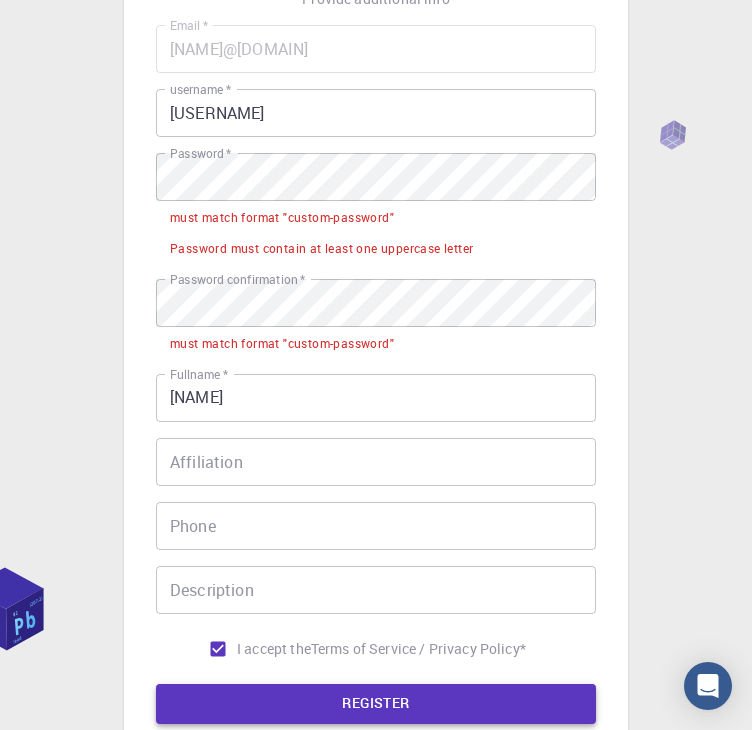 scroll, scrollTop: 166, scrollLeft: 0, axis: vertical 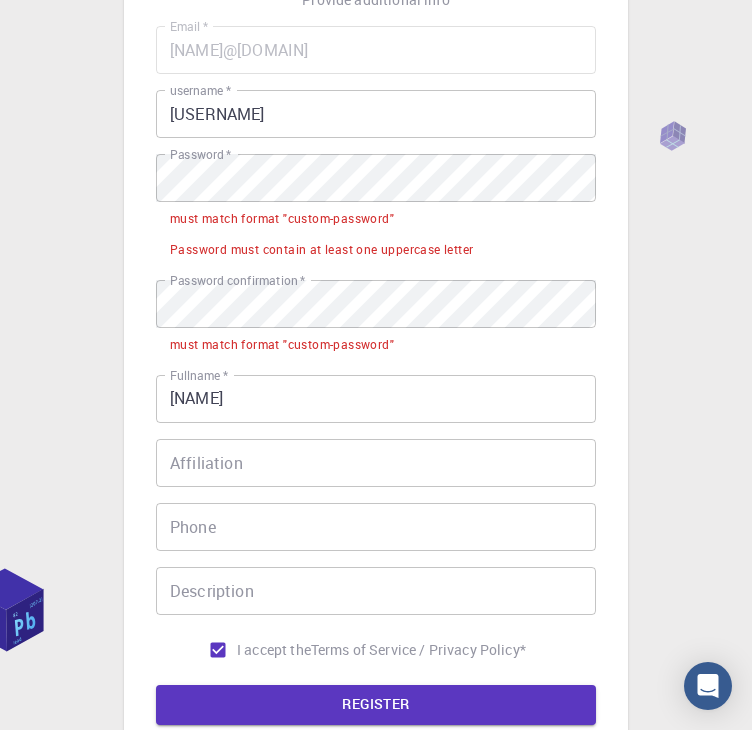click on "Password   * Password   * must match format "custom-password" Password must contain at least one uppercase letter" at bounding box center (376, 209) 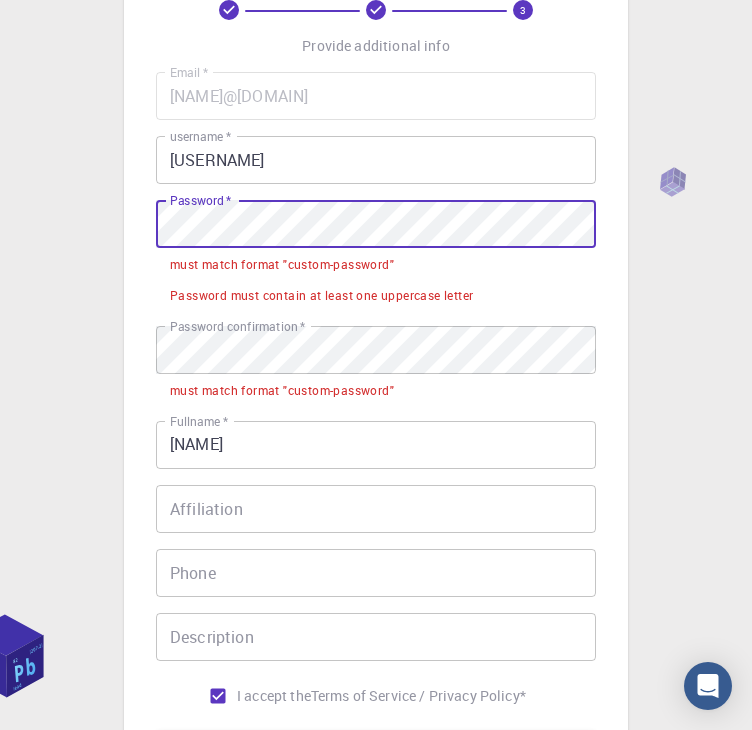 scroll, scrollTop: 118, scrollLeft: 0, axis: vertical 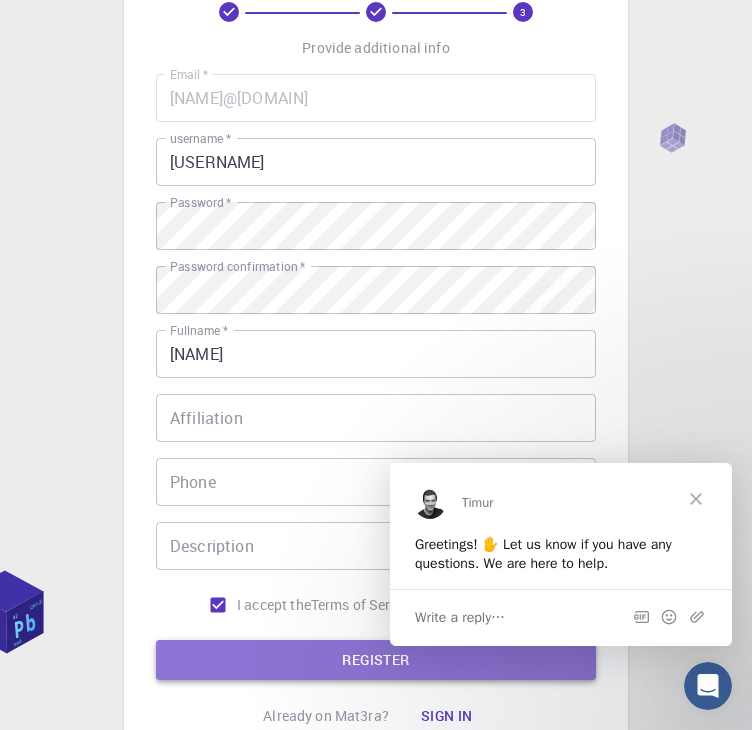 click on "REGISTER" at bounding box center (376, 660) 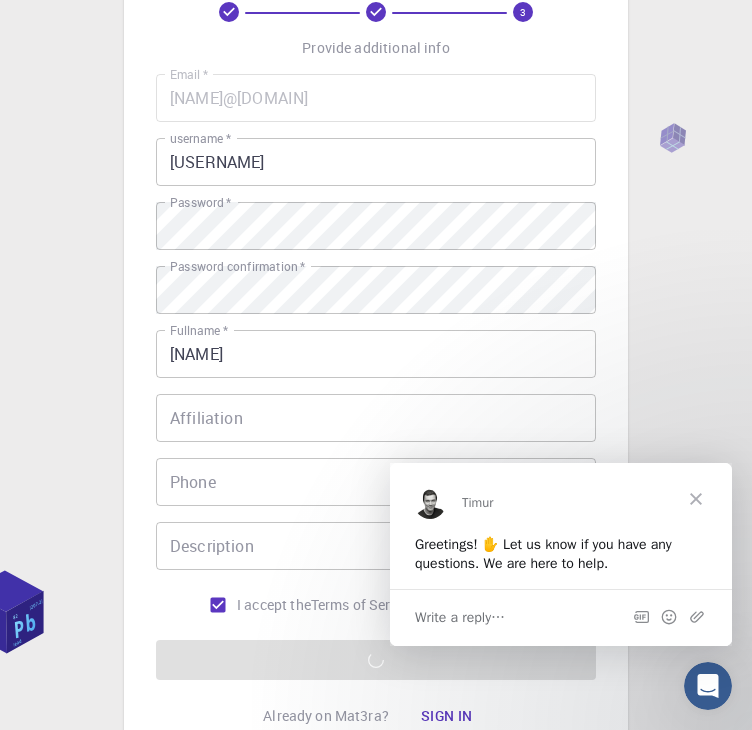 click at bounding box center (696, 498) 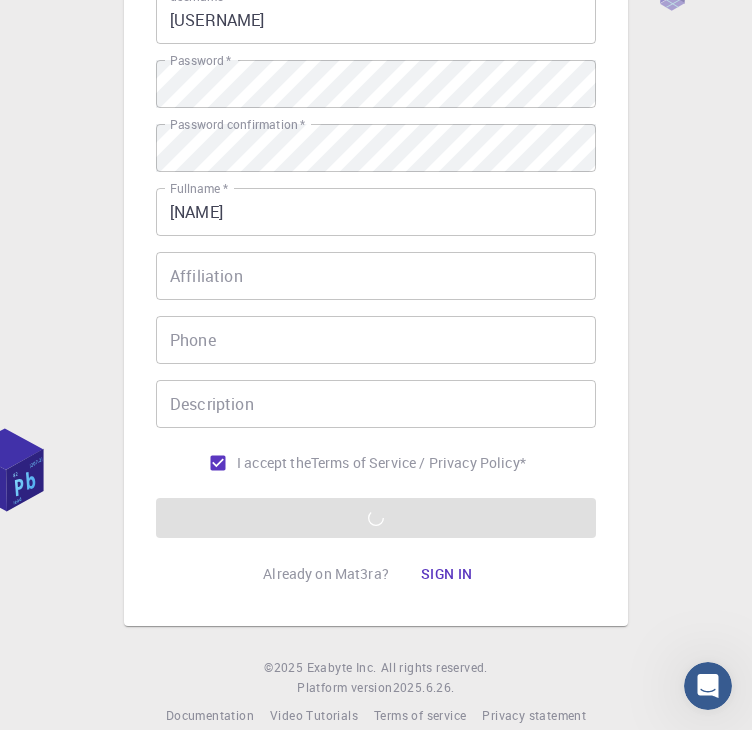 scroll, scrollTop: 207, scrollLeft: 0, axis: vertical 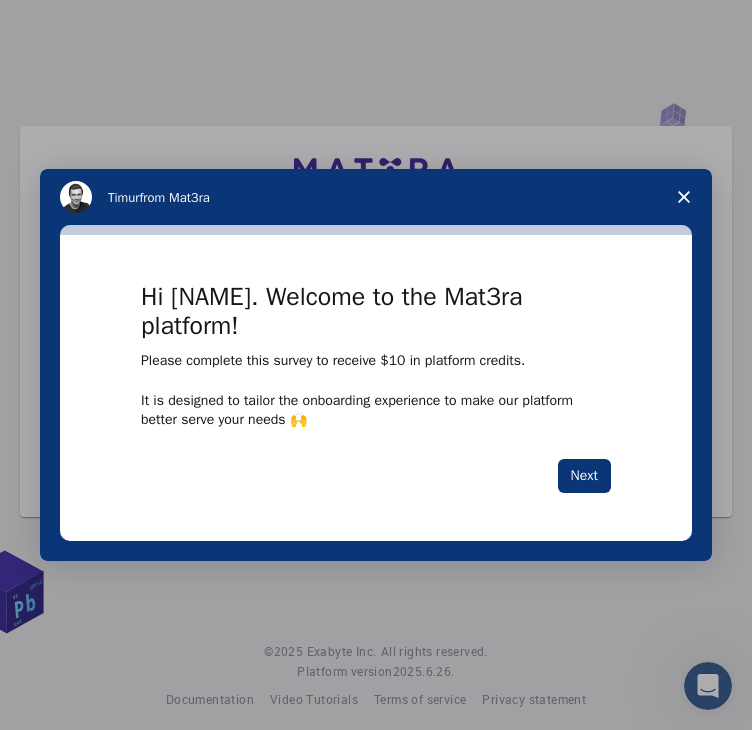 click at bounding box center [376, 365] 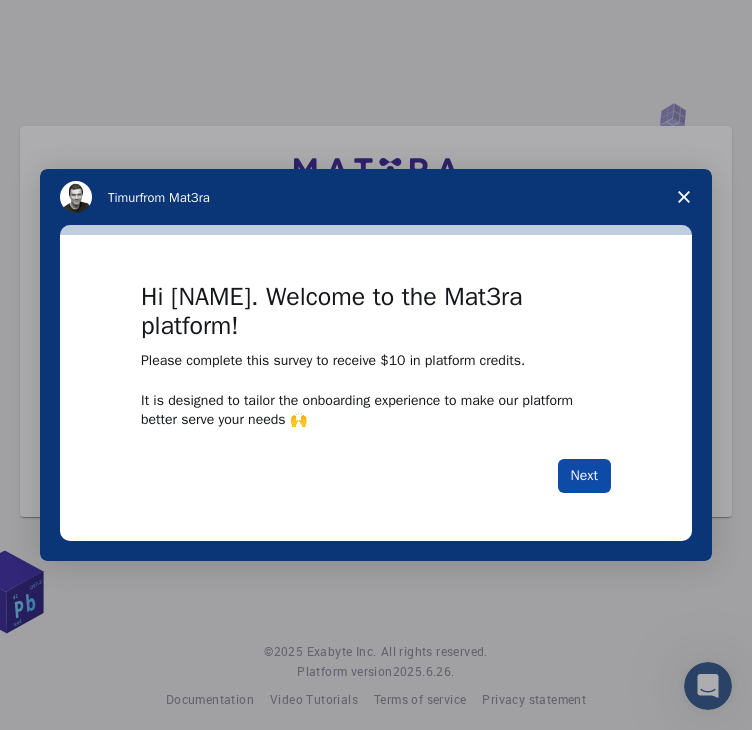 click on "Next" at bounding box center [584, 476] 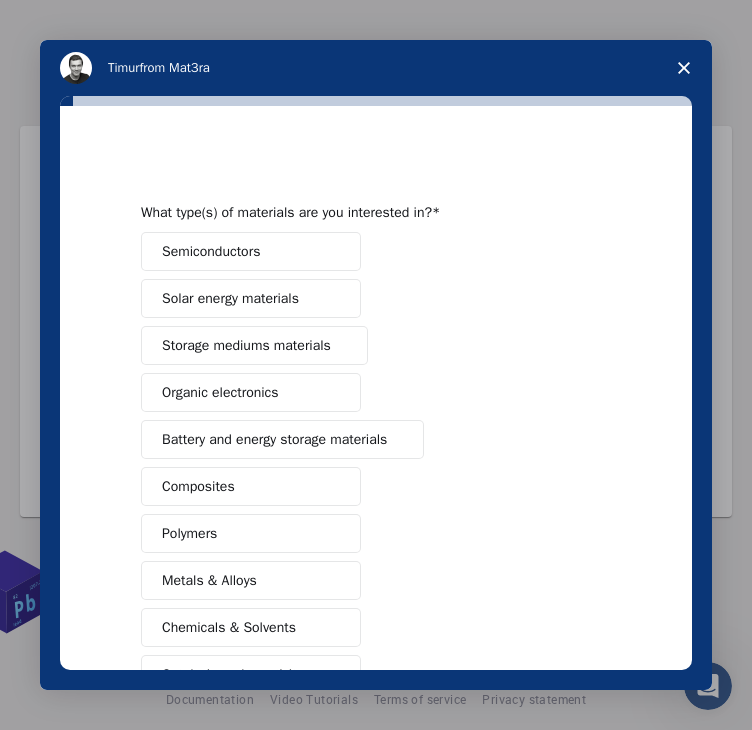click on "Semiconductors Solar energy materials Storage mediums materials Organic electronics Battery and energy storage materials Composites Polymers Metals & Alloys Chemicals & Solvents Catalysis and reactivity Glasses Other (Please specify)" at bounding box center (376, 510) 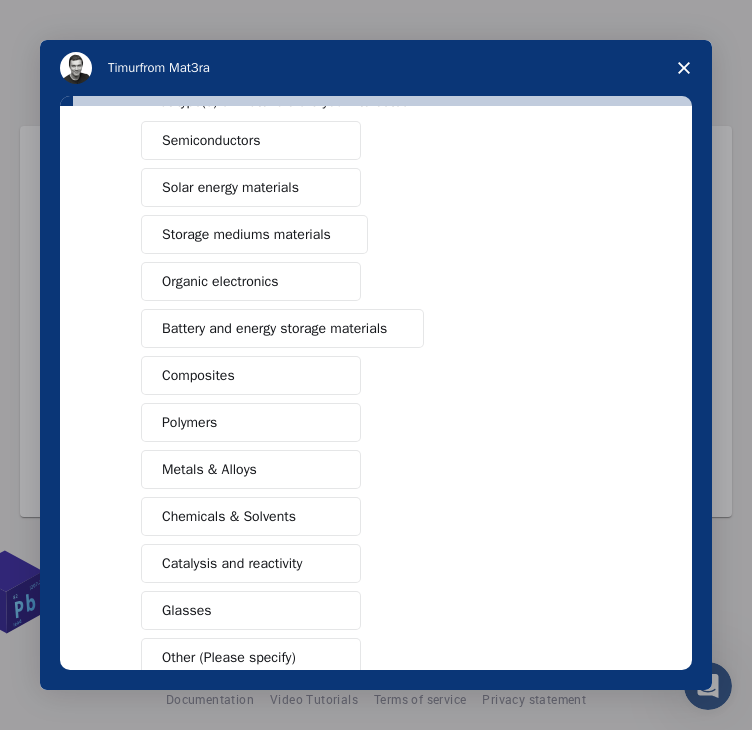 scroll, scrollTop: 230, scrollLeft: 0, axis: vertical 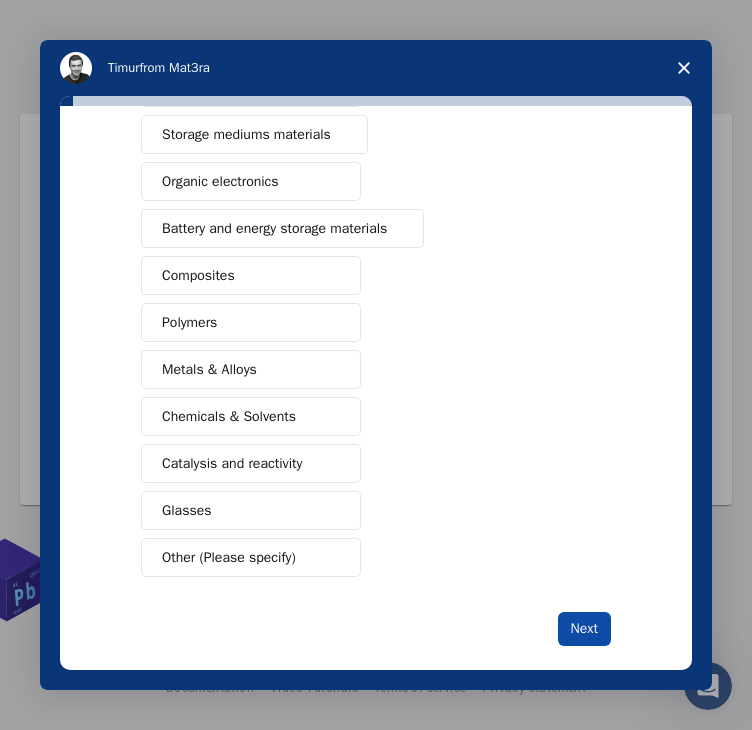 click on "Next" at bounding box center (584, 629) 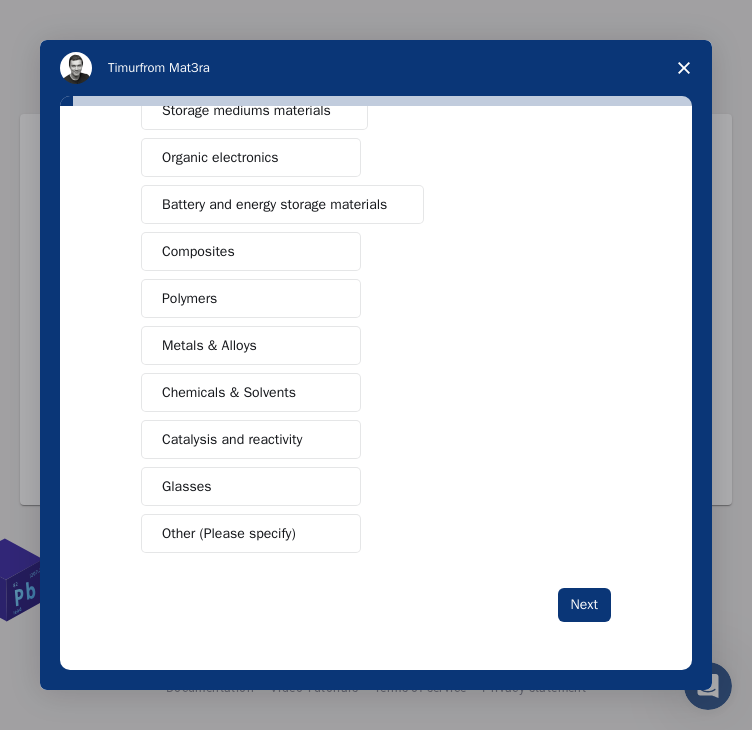 scroll, scrollTop: 229, scrollLeft: 0, axis: vertical 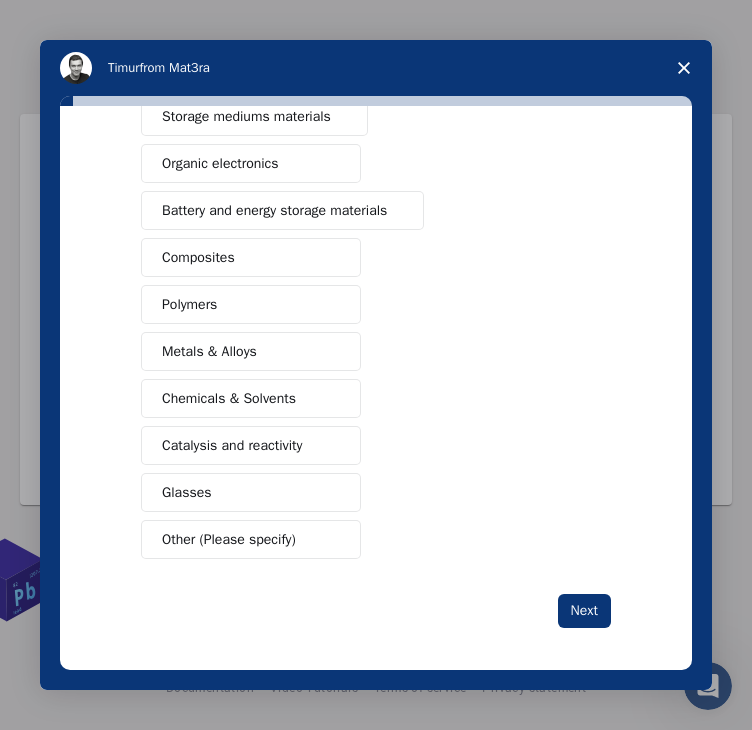 click at bounding box center [332, 540] 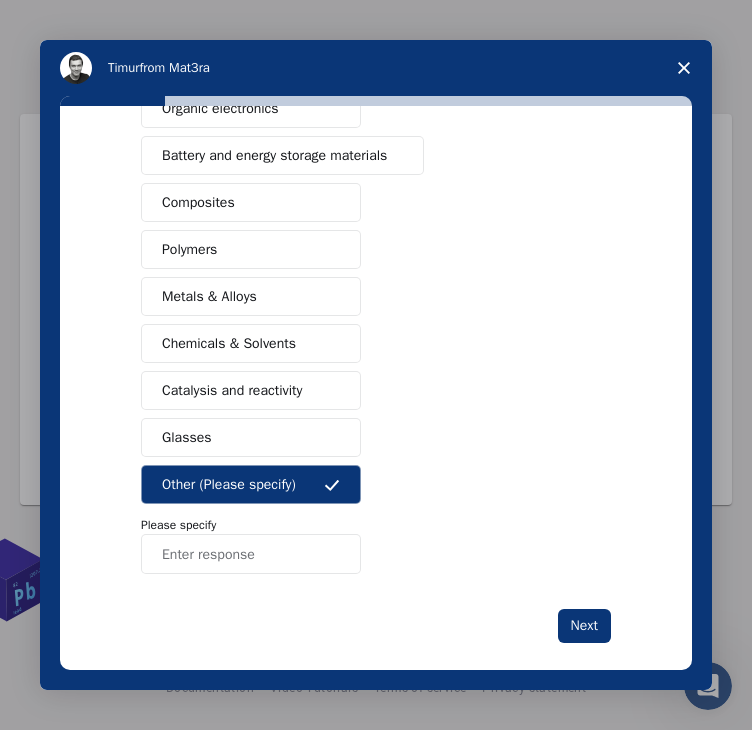 scroll, scrollTop: 285, scrollLeft: 0, axis: vertical 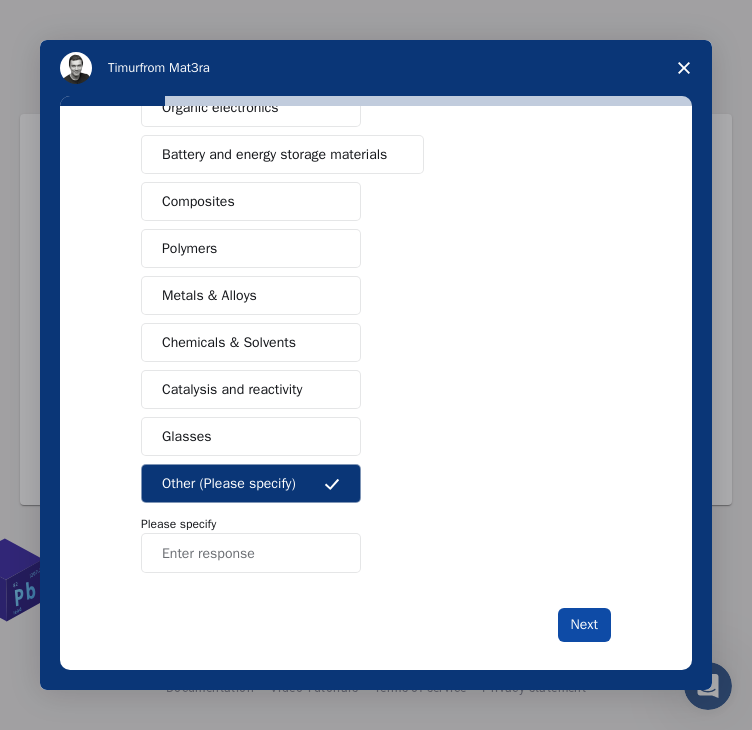 click on "Next" at bounding box center [584, 625] 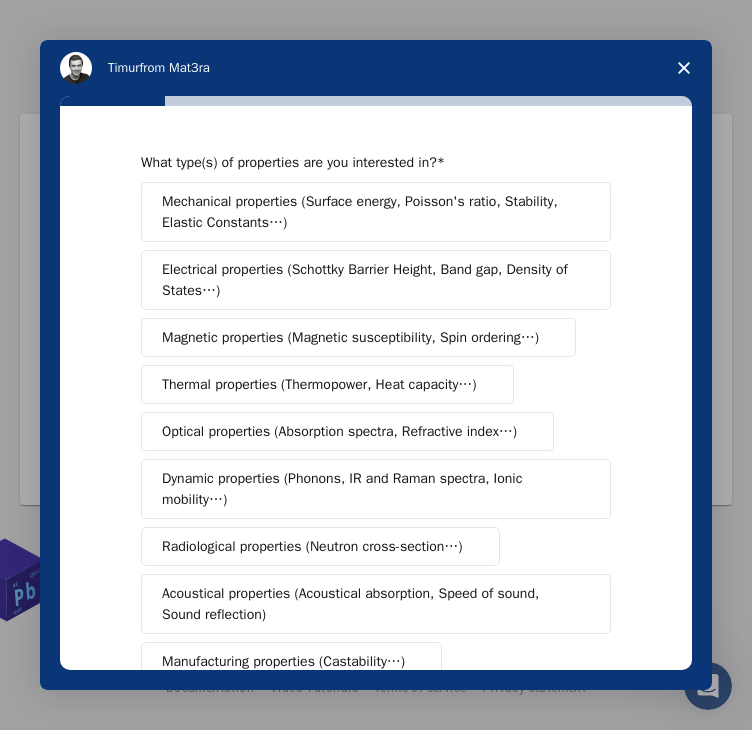 click at bounding box center (583, 604) 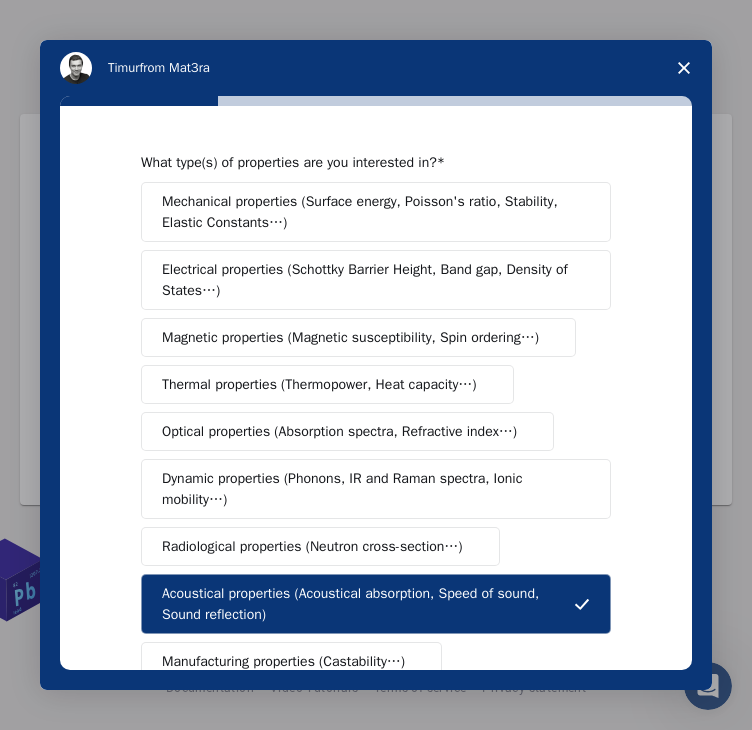 scroll, scrollTop: 168, scrollLeft: 0, axis: vertical 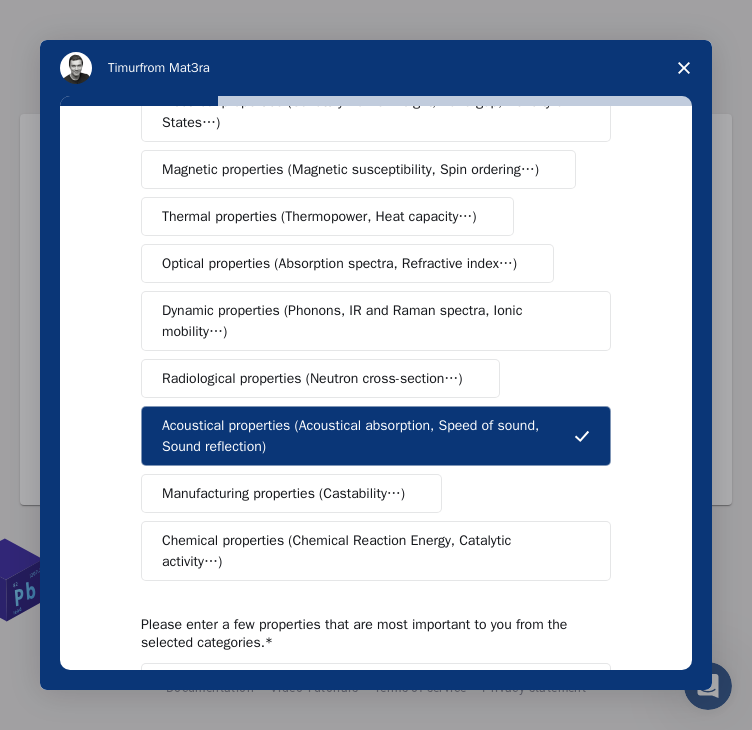 click on "Chemical properties (Chemical Reaction Energy, Catalytic activity…)" at bounding box center [376, 551] 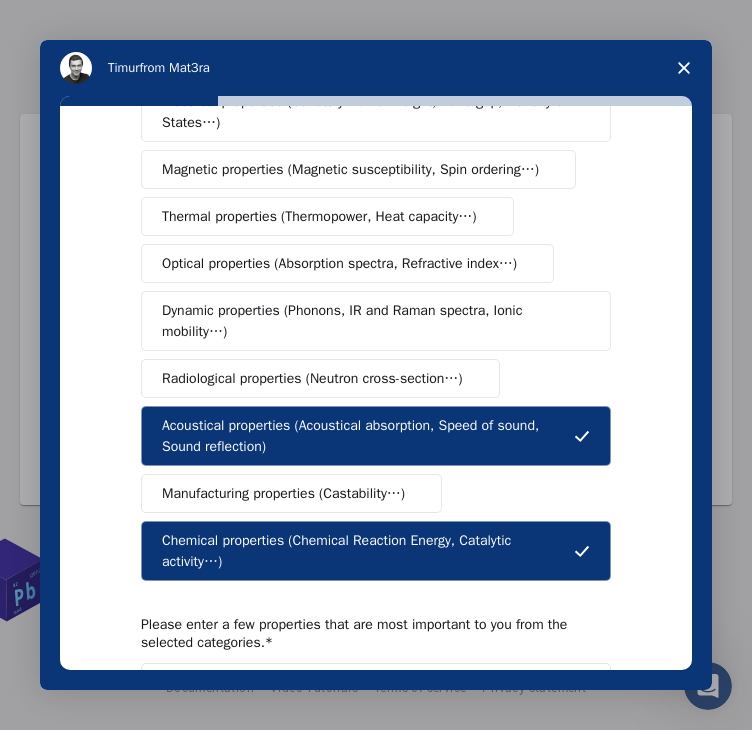 click on "Acoustical properties (Acoustical absorption, Speed of sound, Sound reflection)" at bounding box center [368, 436] 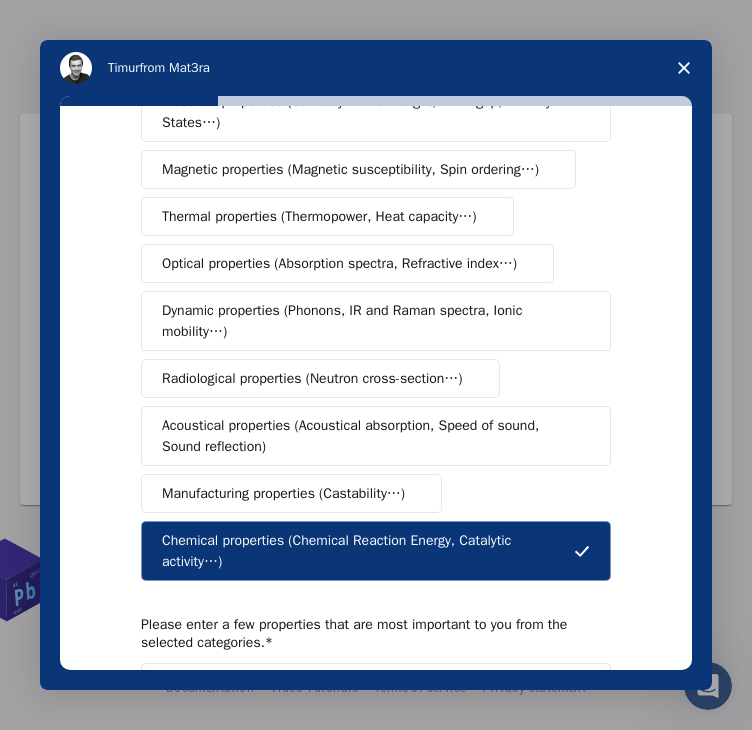 click on "Acoustical properties (Acoustical absorption, Speed of sound, Sound reflection)" at bounding box center [369, 436] 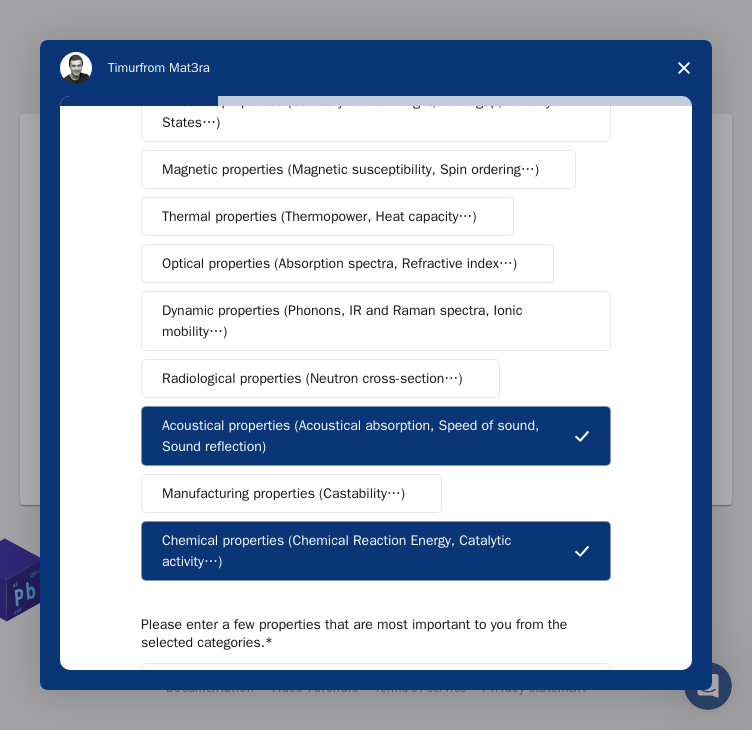 click on "Acoustical properties (Acoustical absorption, Speed of sound, Sound reflection)" at bounding box center [368, 436] 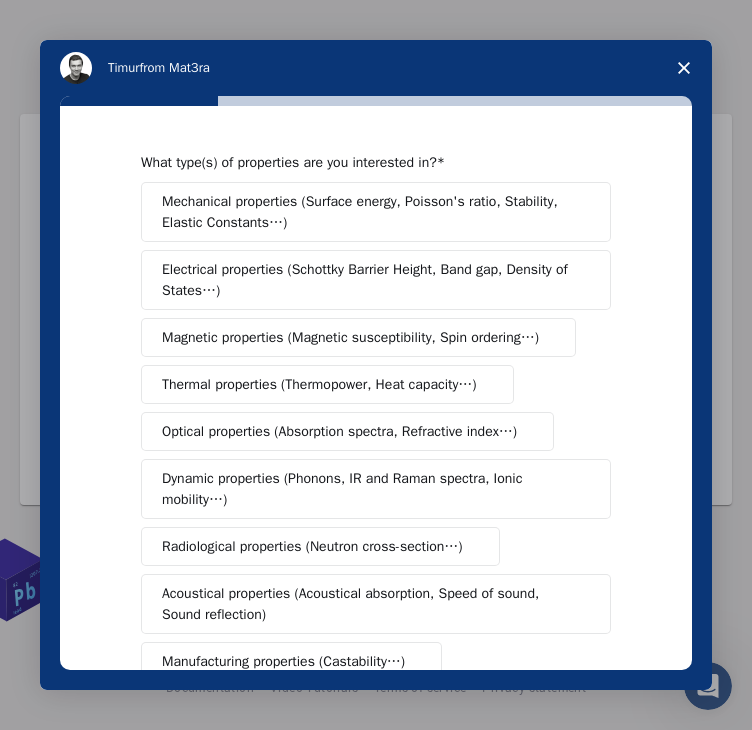scroll, scrollTop: 356, scrollLeft: 0, axis: vertical 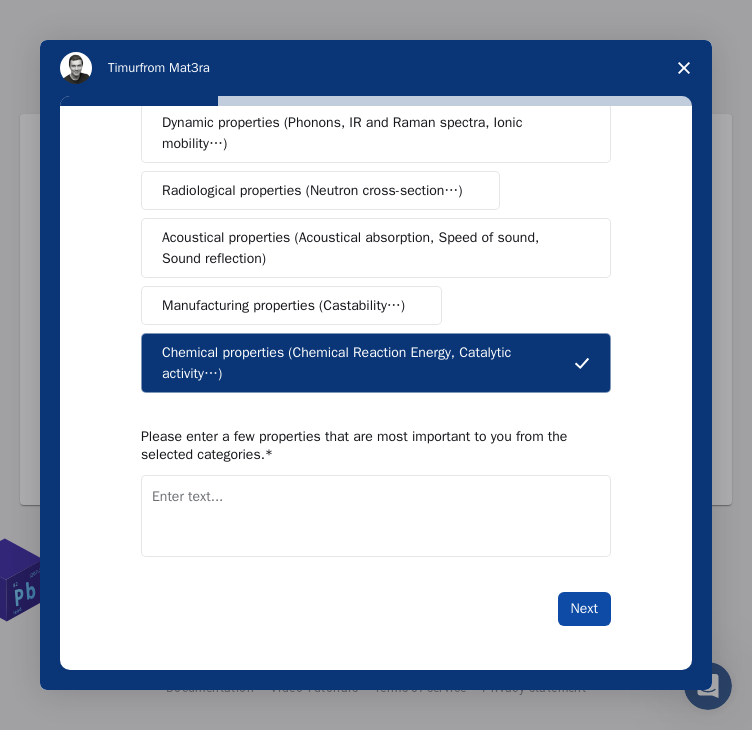 click on "Next" at bounding box center (584, 609) 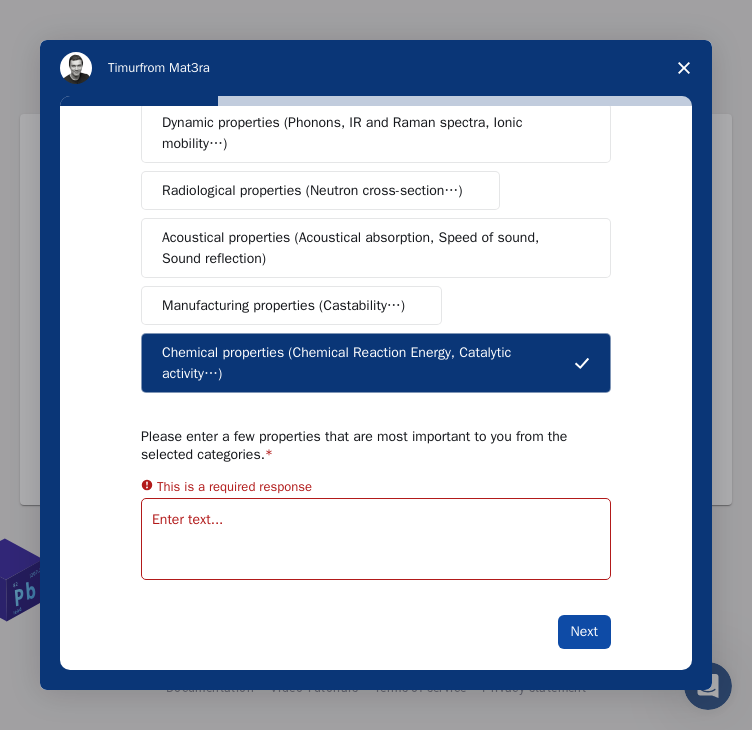 click on "Next" at bounding box center [584, 632] 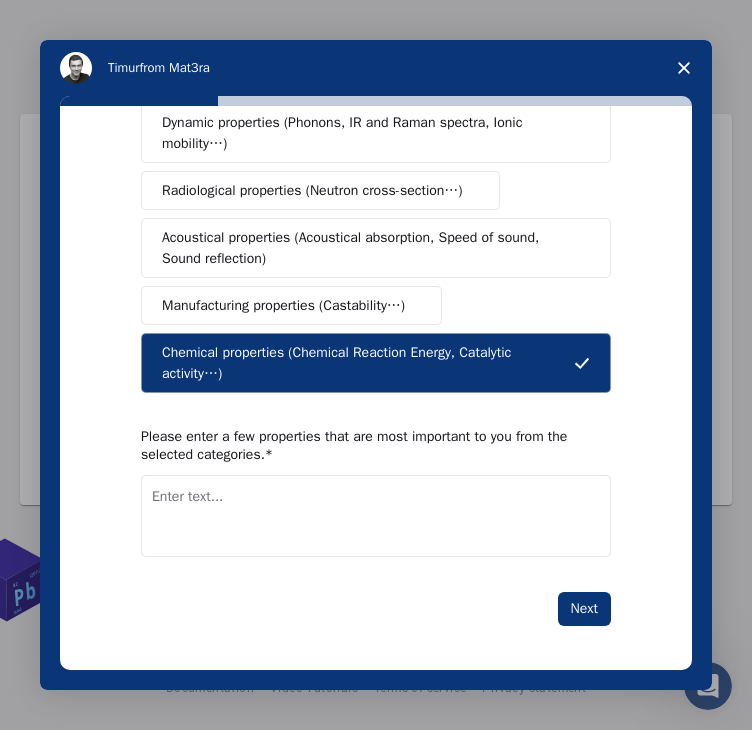 click at bounding box center [376, 516] 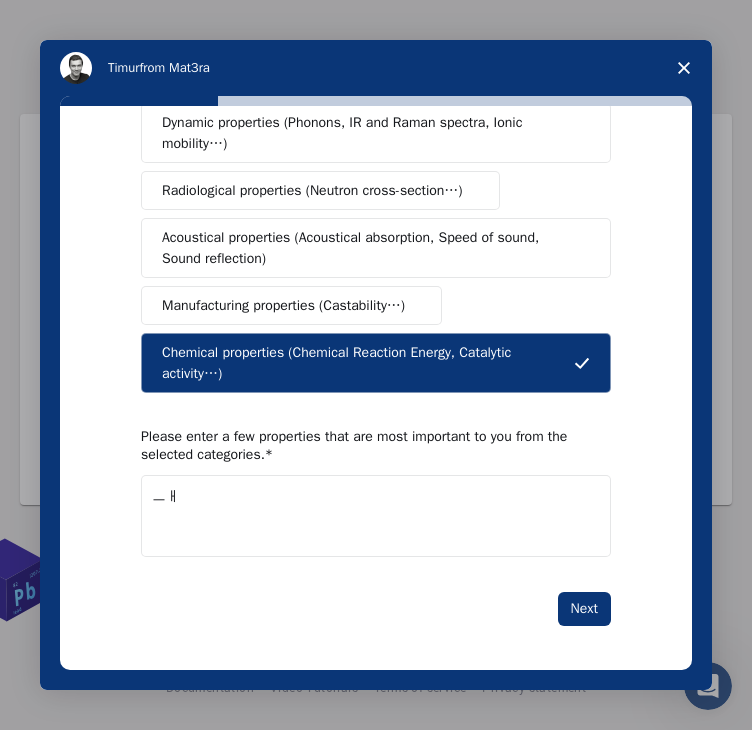type on "ㅡ" 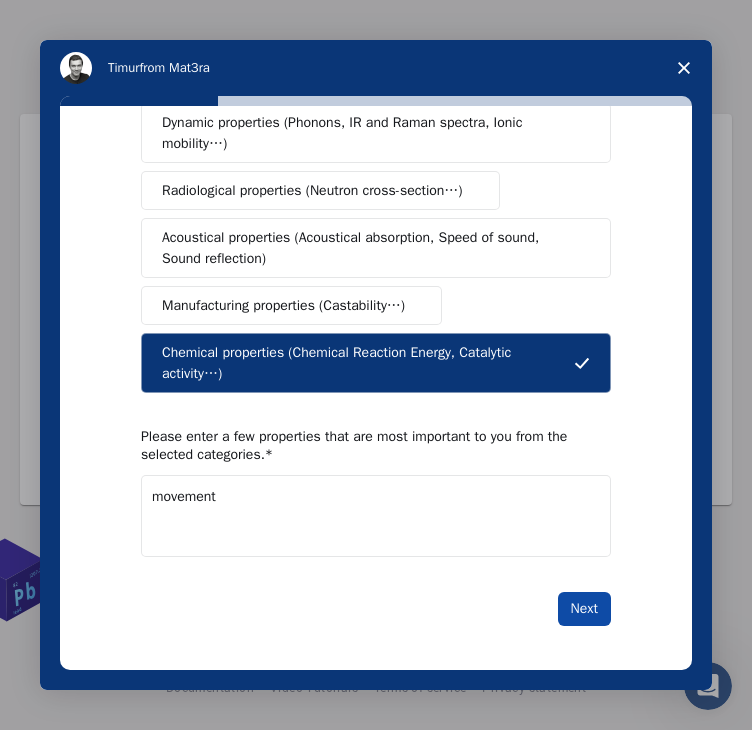 type on "movement" 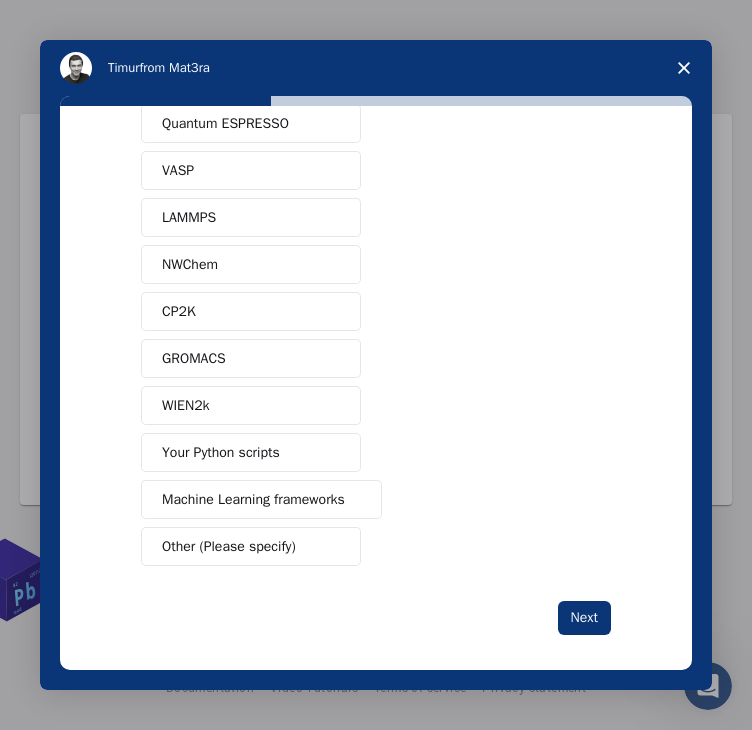 scroll, scrollTop: 87, scrollLeft: 0, axis: vertical 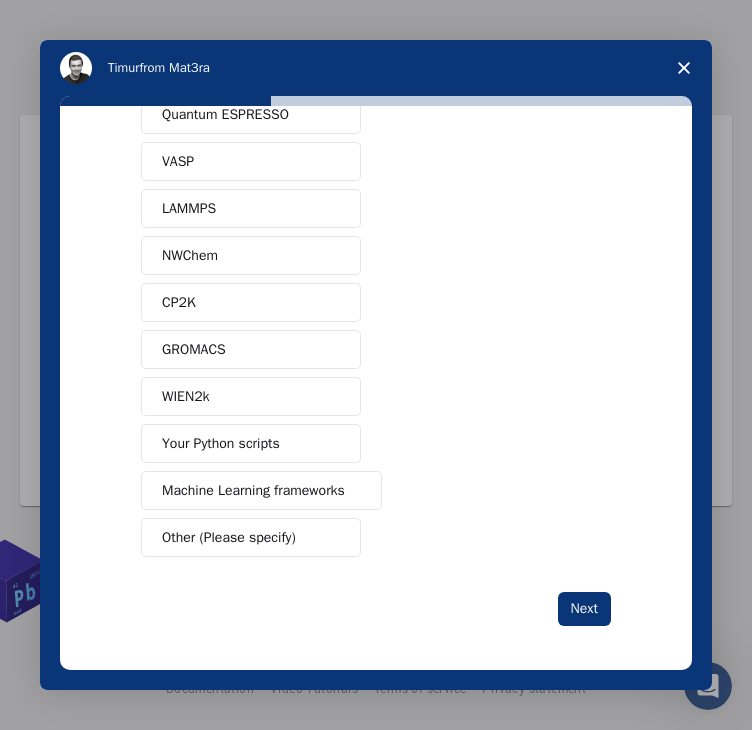 click at bounding box center [332, 444] 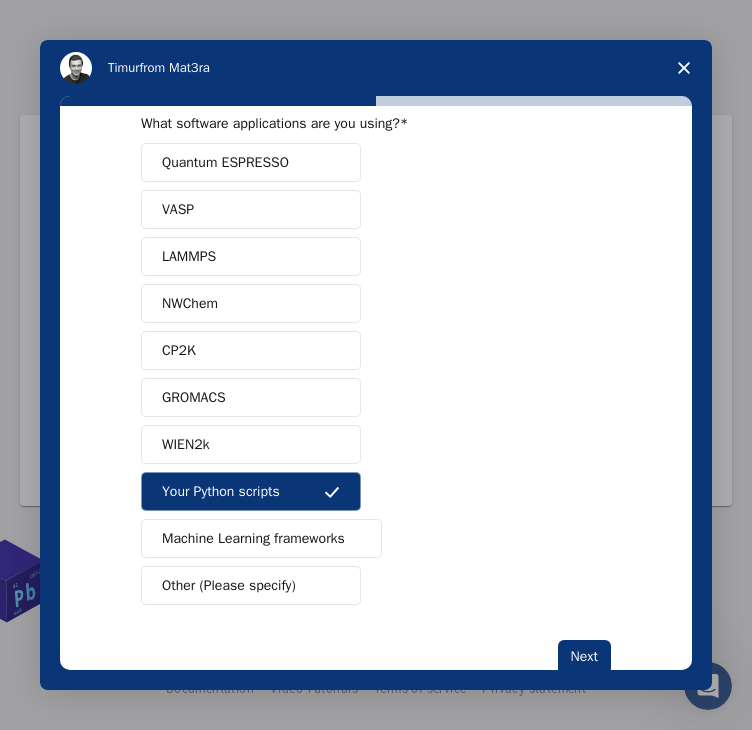 scroll, scrollTop: 87, scrollLeft: 0, axis: vertical 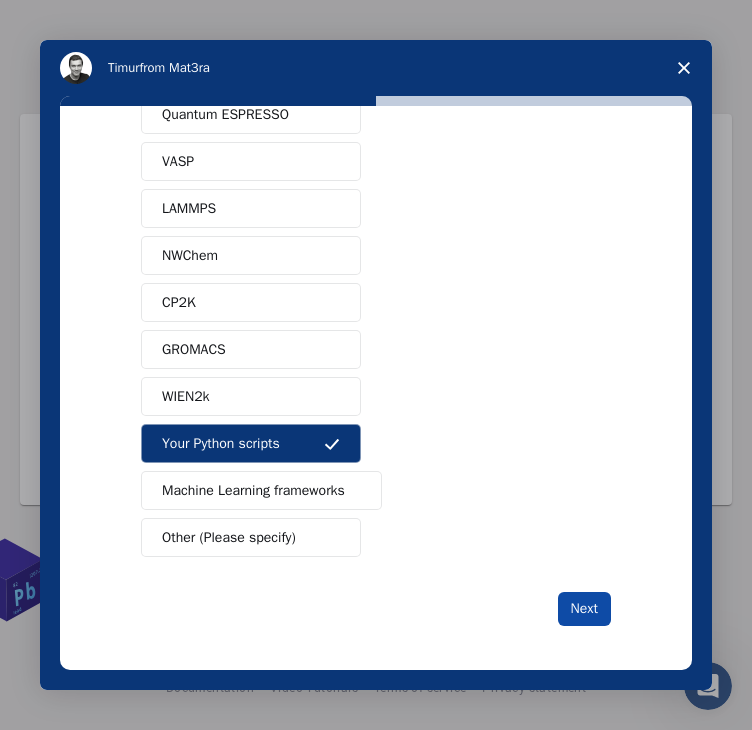 click on "Next" at bounding box center [584, 609] 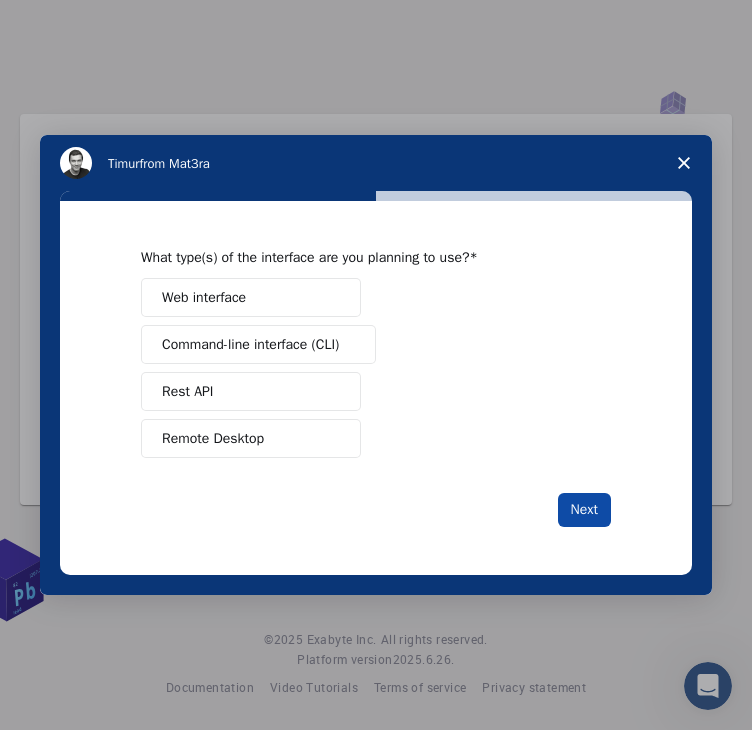 click on "Next" at bounding box center [584, 510] 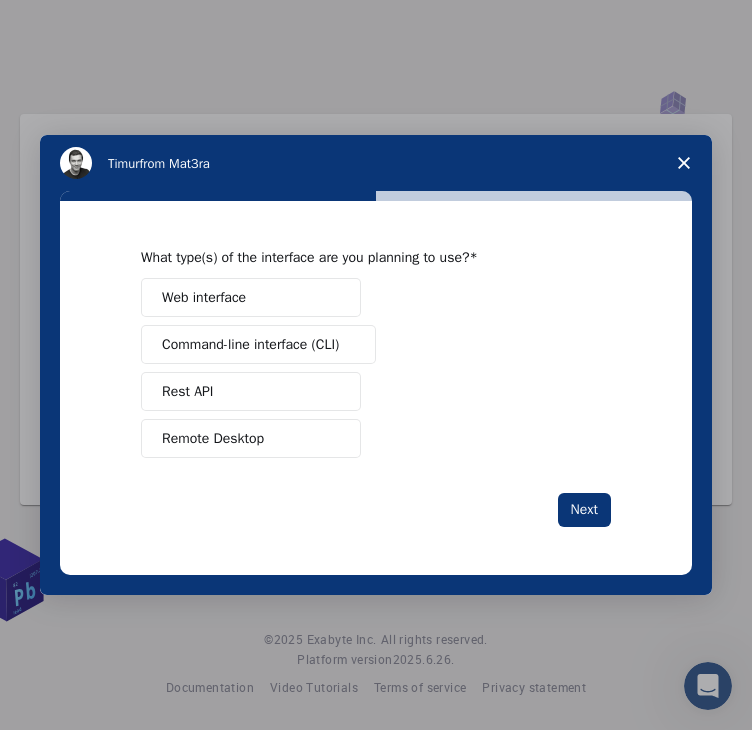 click on "Web interface" at bounding box center [251, 297] 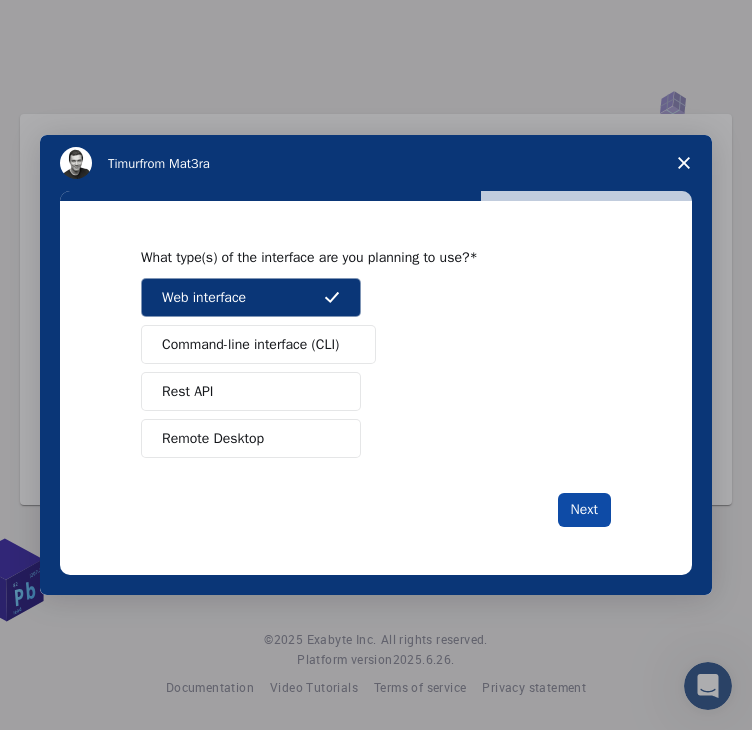 click on "Next" at bounding box center (584, 510) 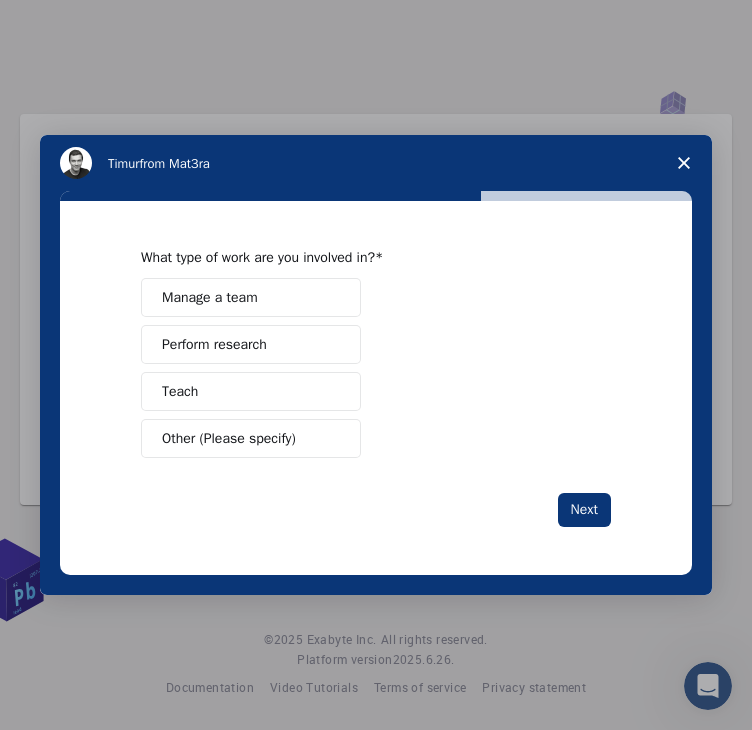 click on "Teach" at bounding box center (251, 391) 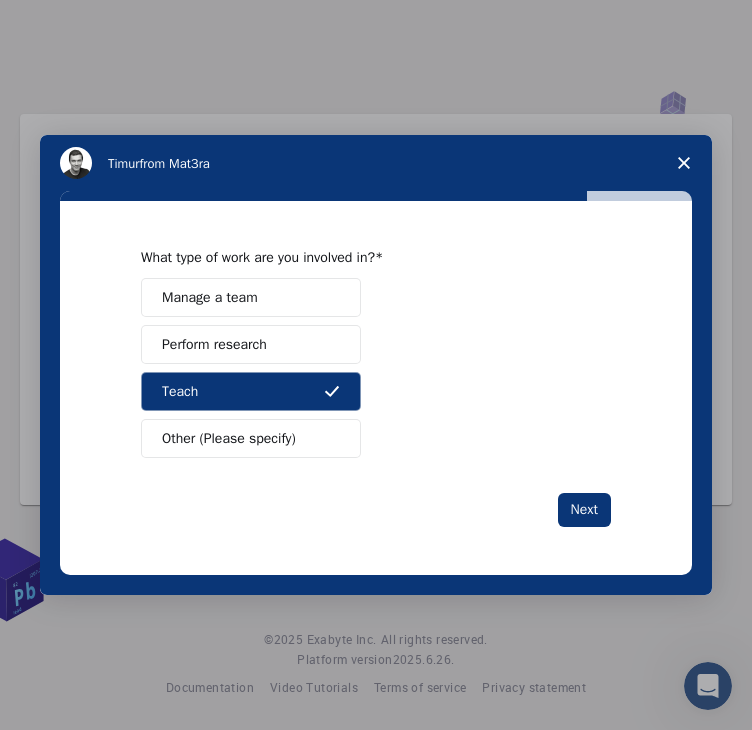 click on "Perform research" at bounding box center (251, 344) 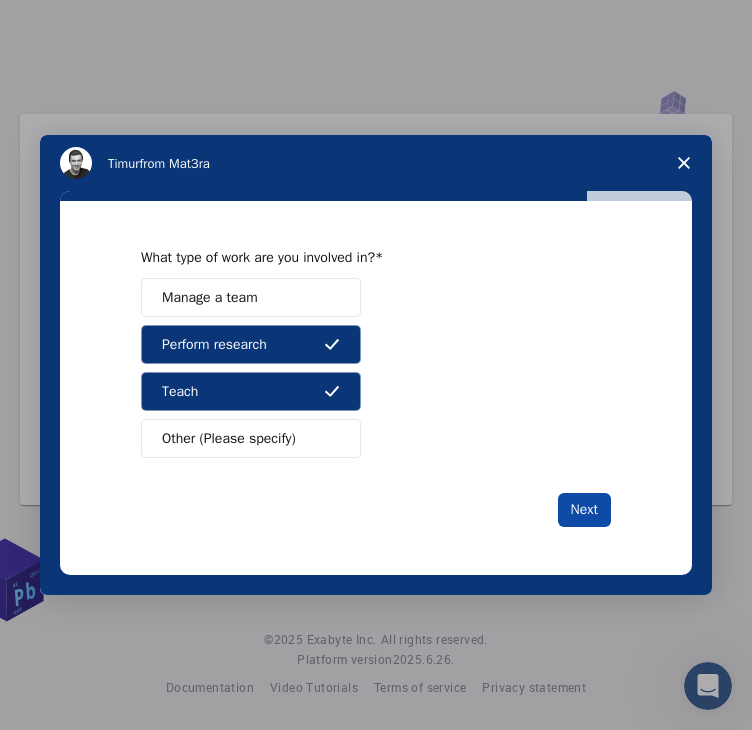 click on "Next" at bounding box center [584, 510] 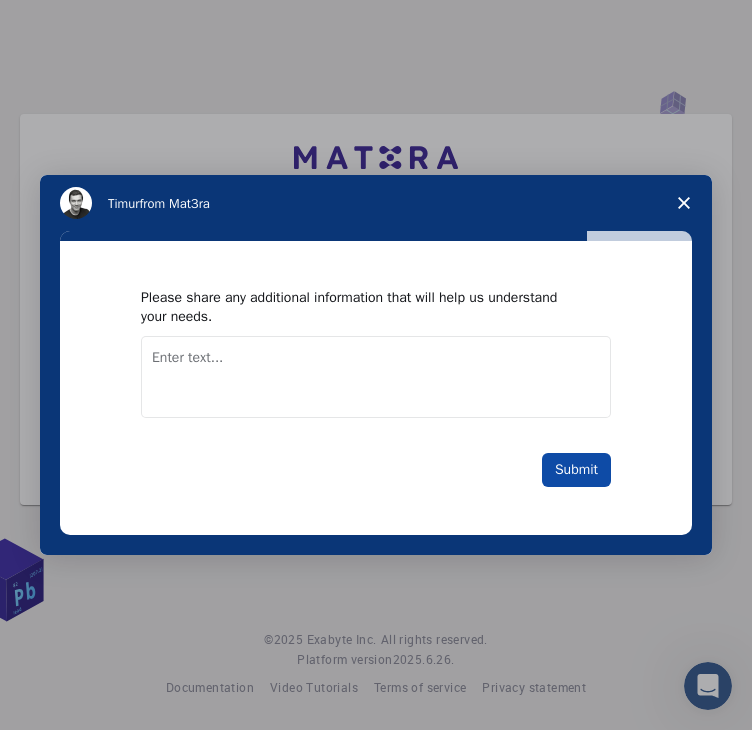 click on "Submit" at bounding box center (576, 470) 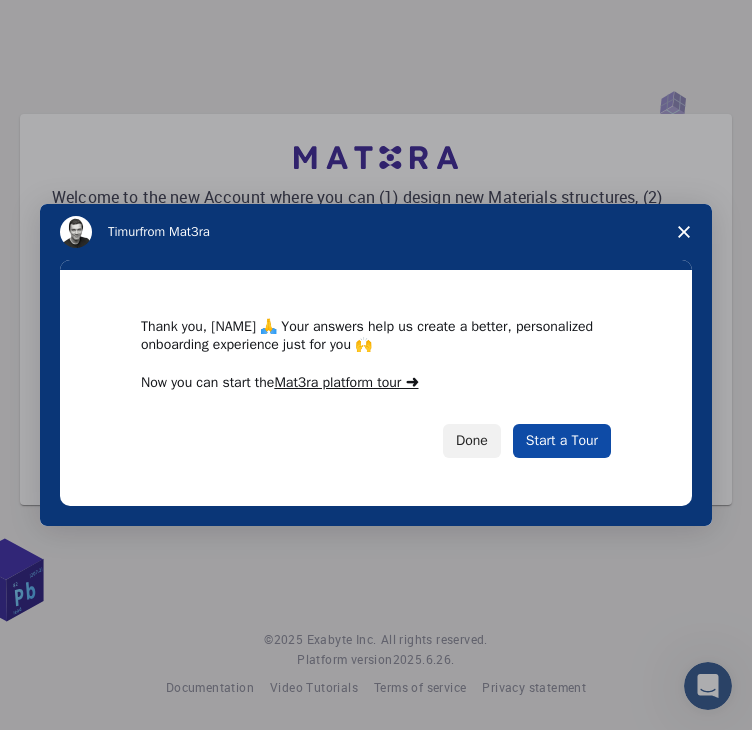 click on "Start a Tour" at bounding box center [562, 441] 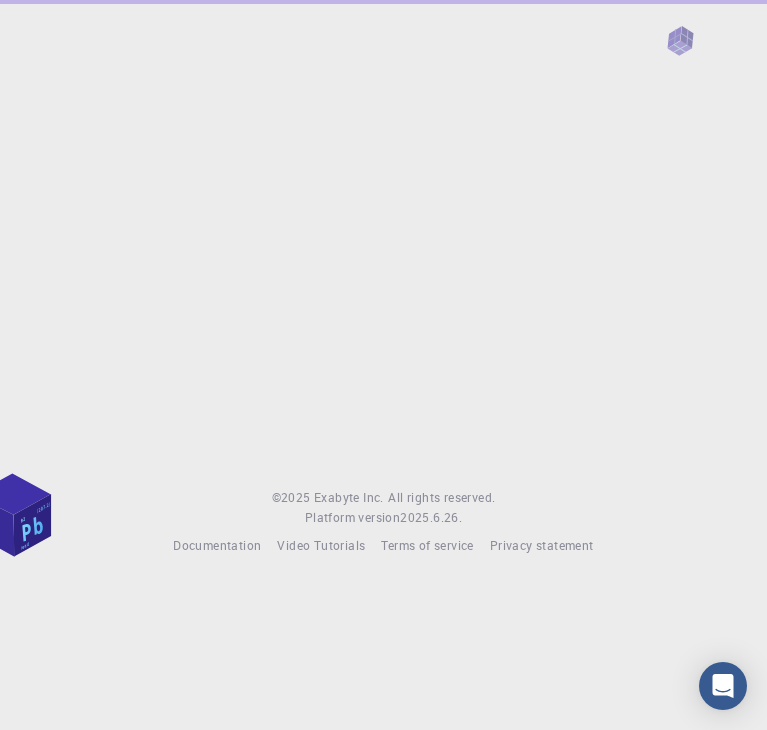 scroll, scrollTop: 0, scrollLeft: 0, axis: both 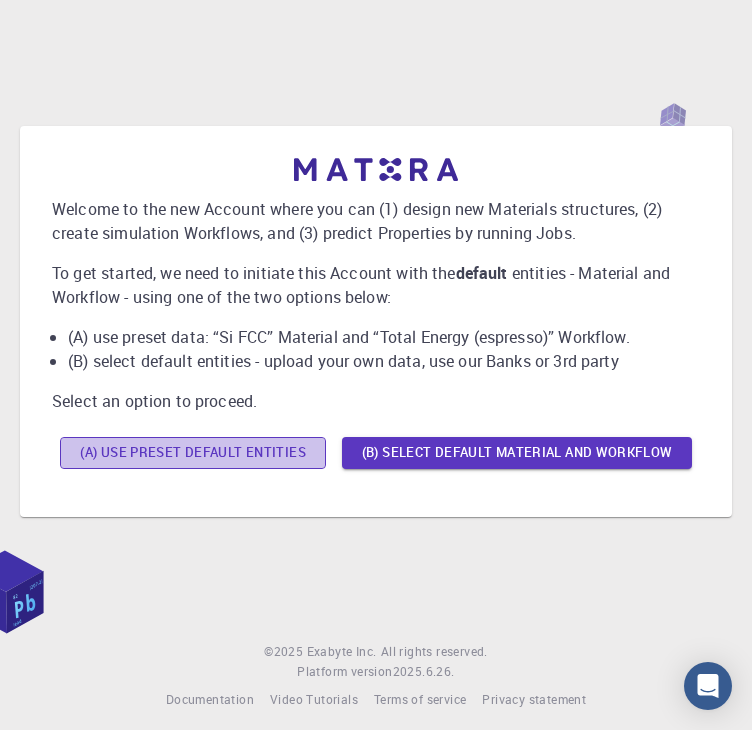 click on "(A) Use preset default entities" at bounding box center (193, 453) 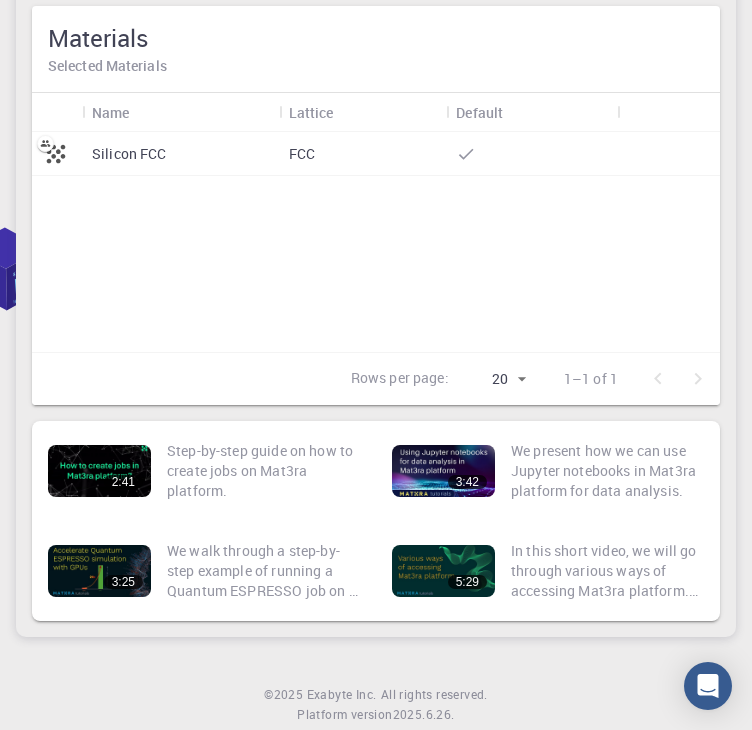 scroll, scrollTop: 688, scrollLeft: 0, axis: vertical 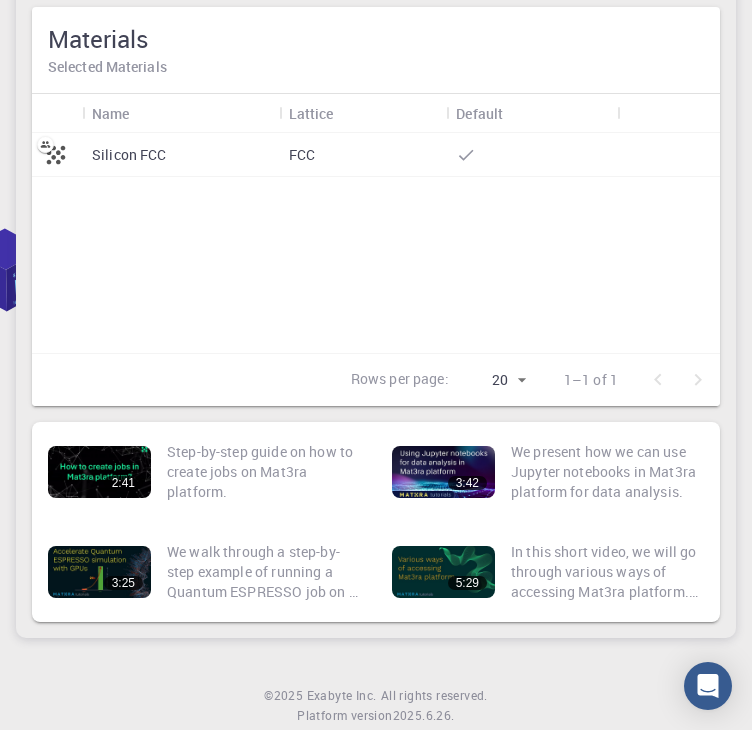 click on "FCC" at bounding box center (363, 155) 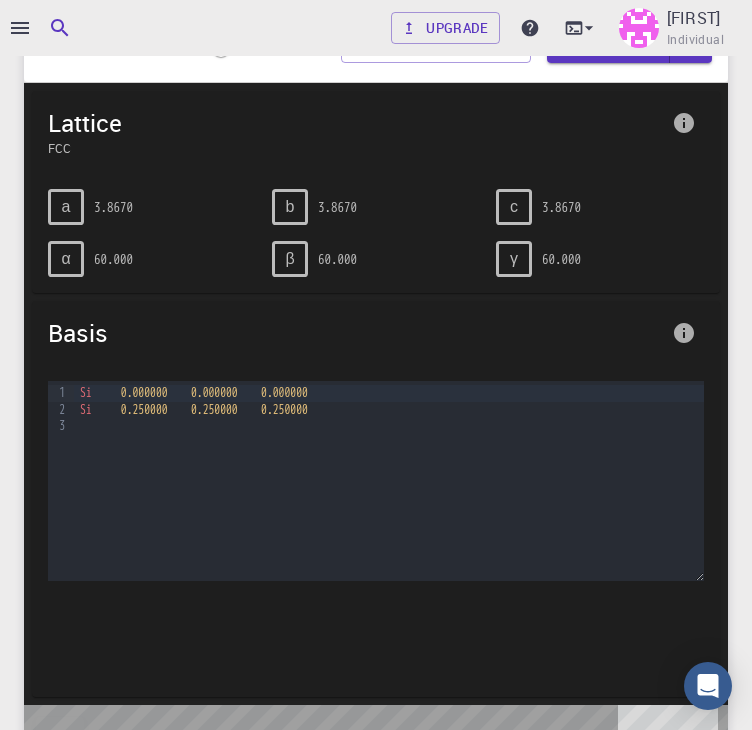 scroll, scrollTop: 1091, scrollLeft: 0, axis: vertical 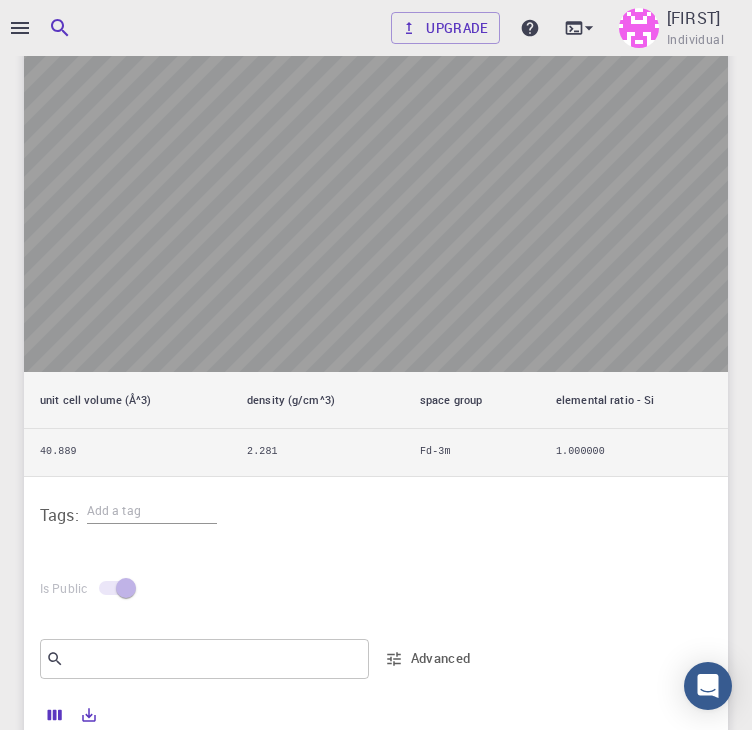 drag, startPoint x: 384, startPoint y: 257, endPoint x: 321, endPoint y: 254, distance: 63.07139 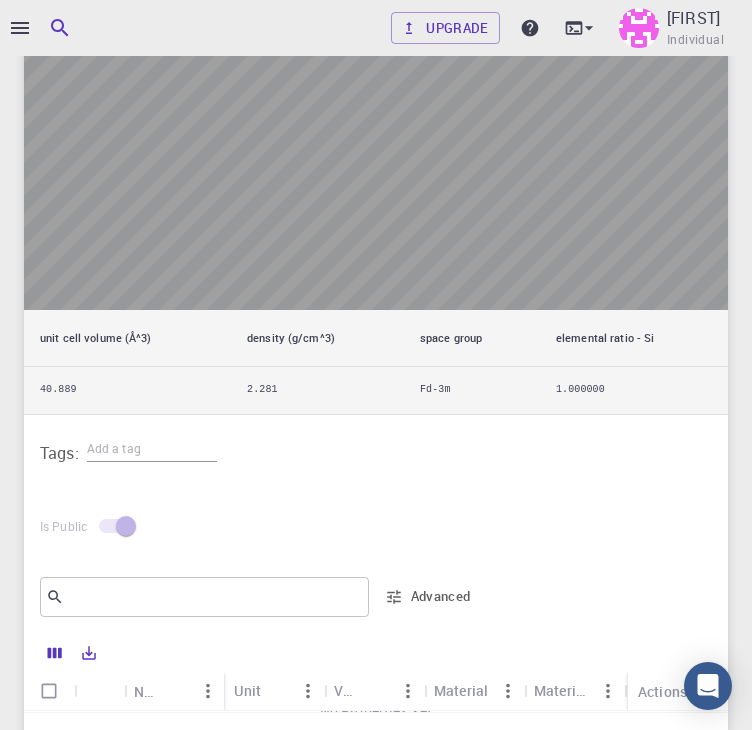 scroll, scrollTop: 994, scrollLeft: 0, axis: vertical 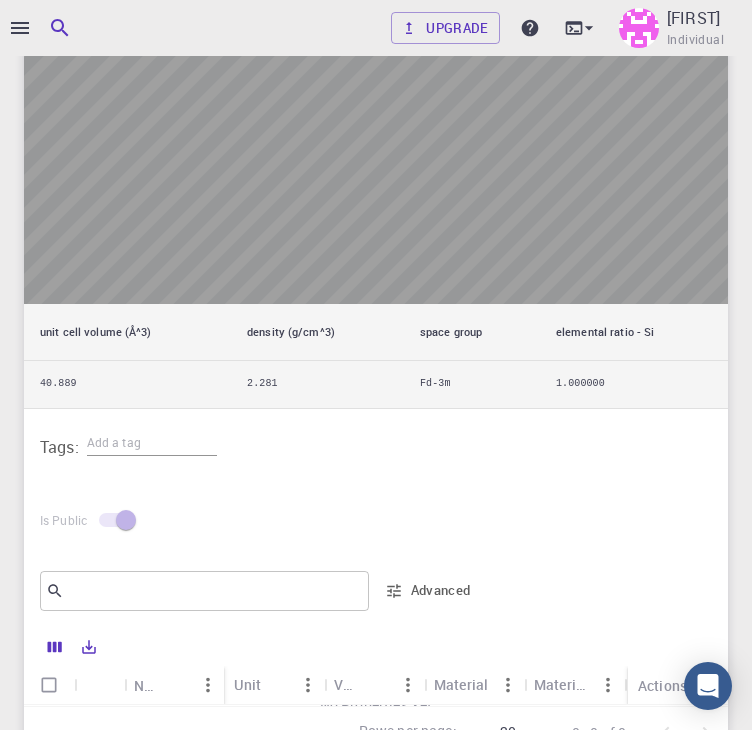 click at bounding box center [116, 520] 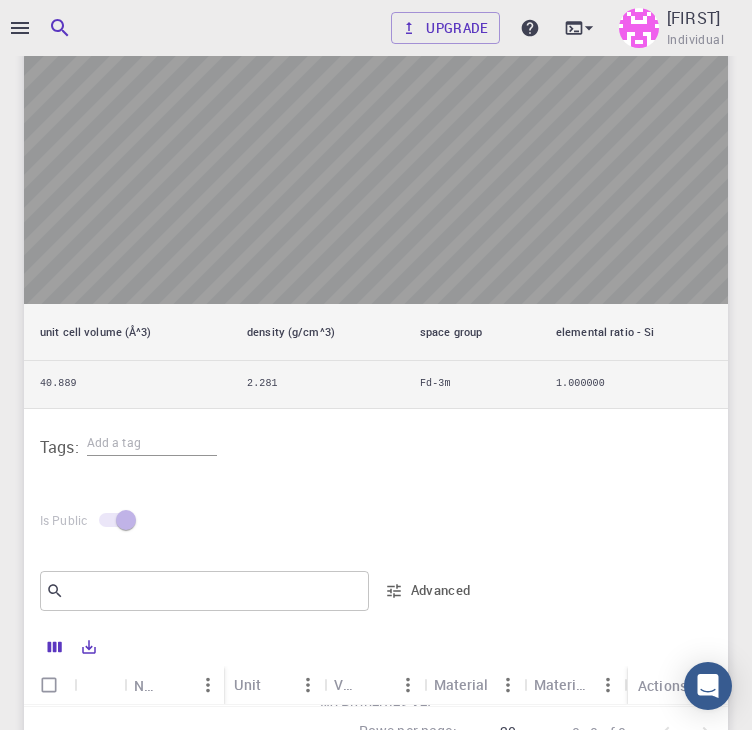 scroll, scrollTop: 1297, scrollLeft: 0, axis: vertical 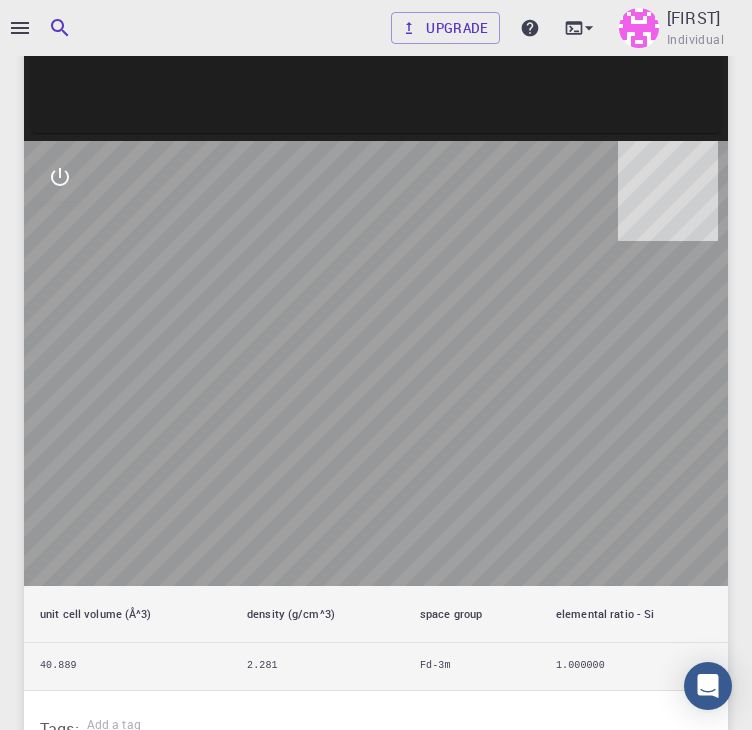 click at bounding box center [376, 363] 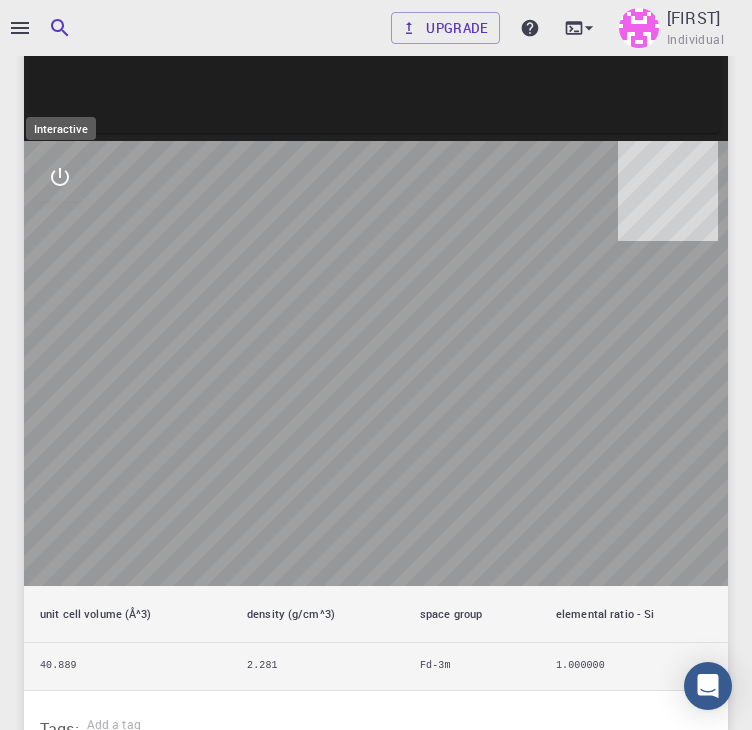 click 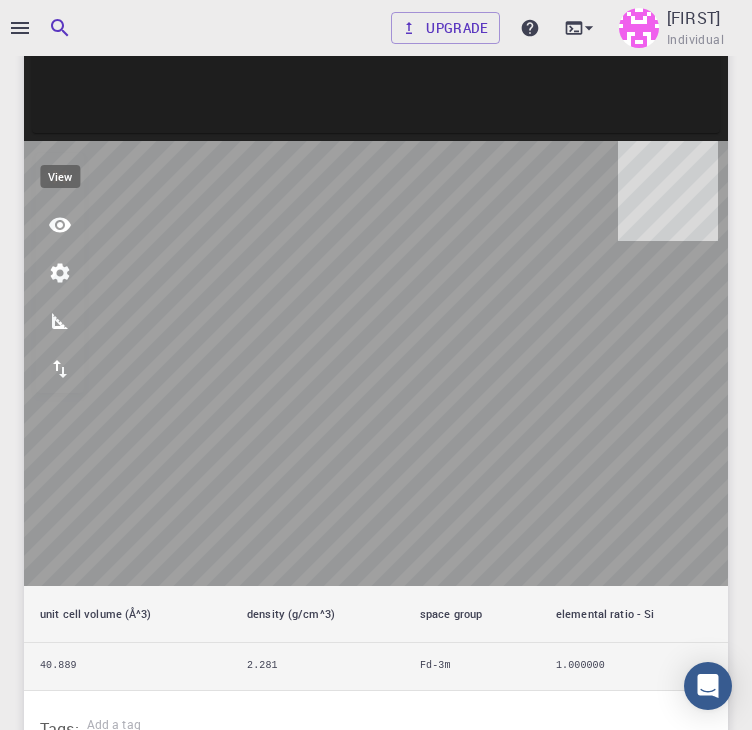 click 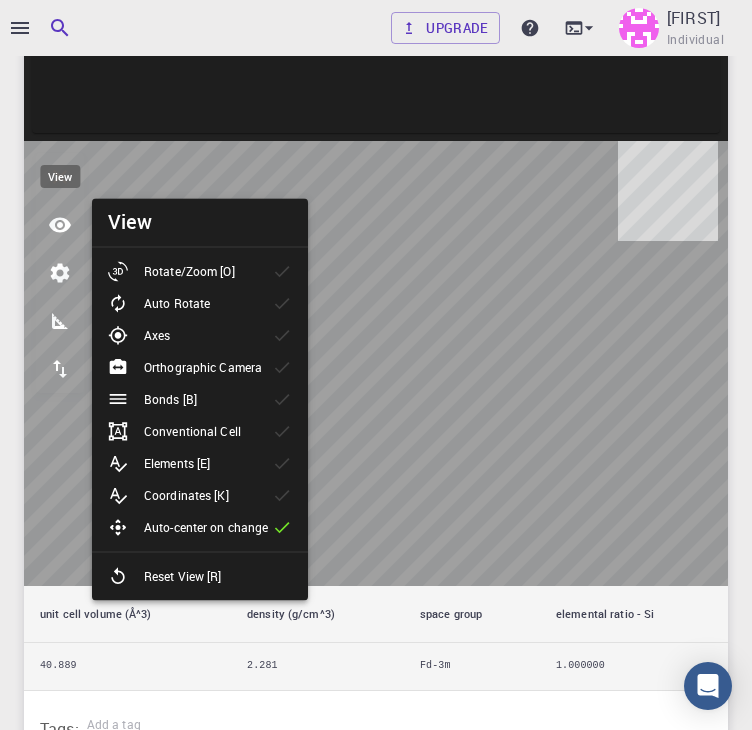 click 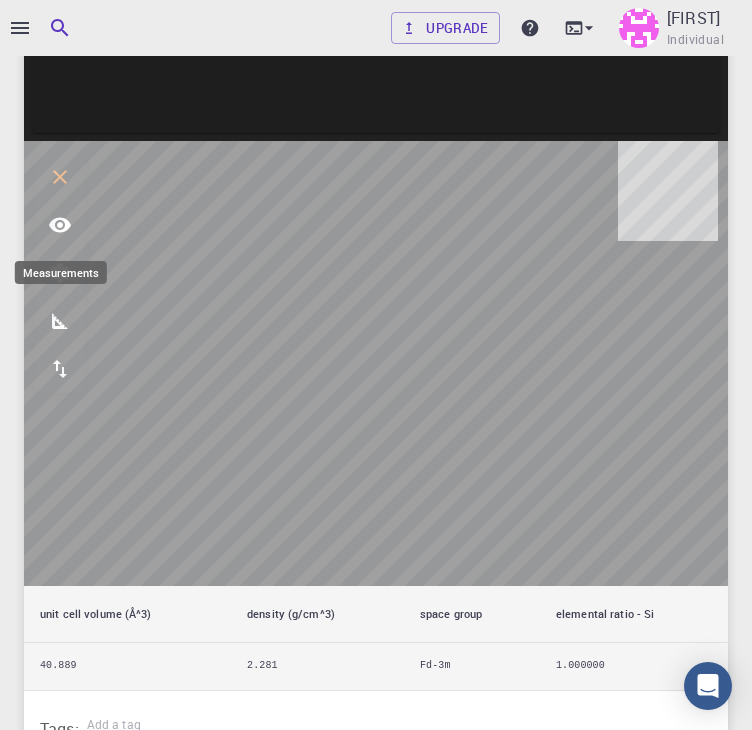 click at bounding box center [60, 321] 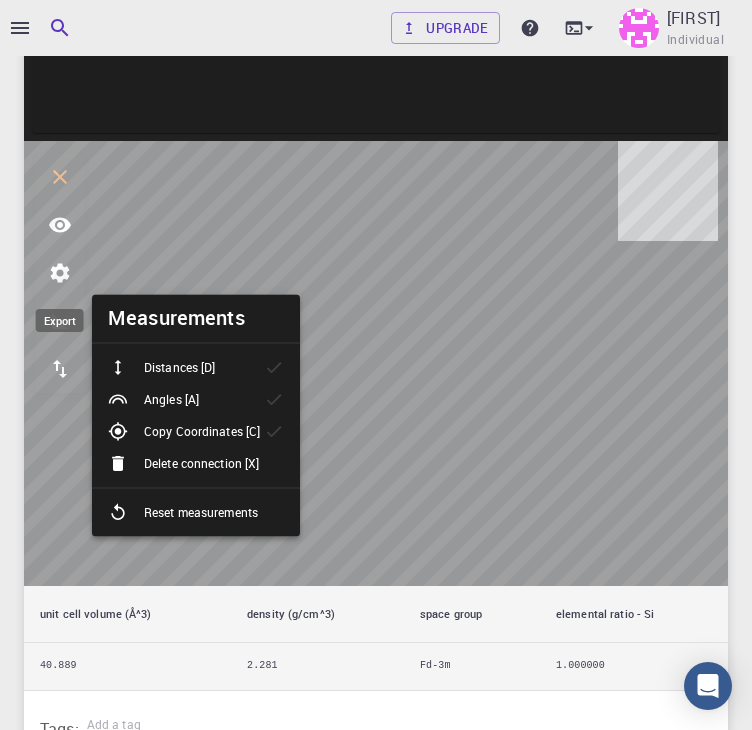 click 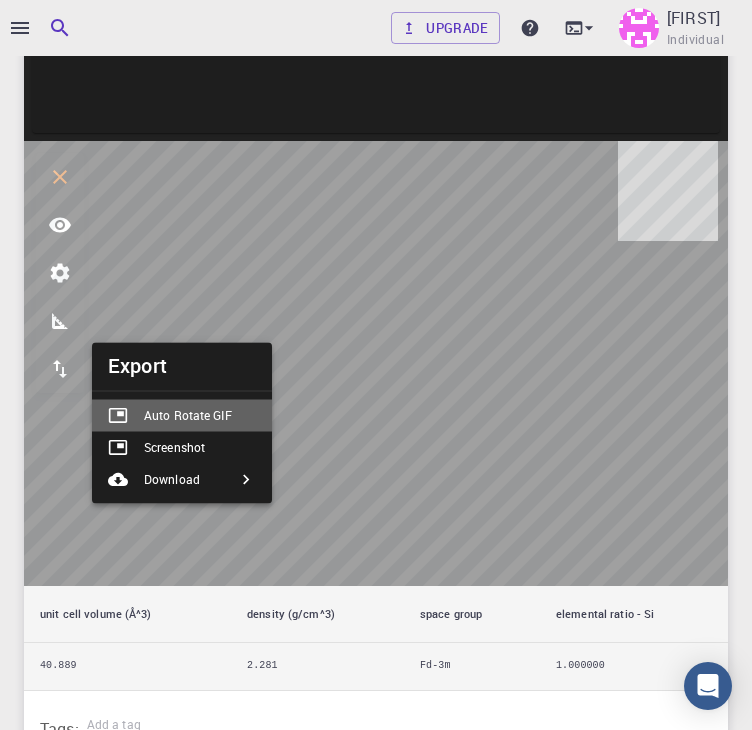 click on "Auto Rotate GIF" at bounding box center [188, 415] 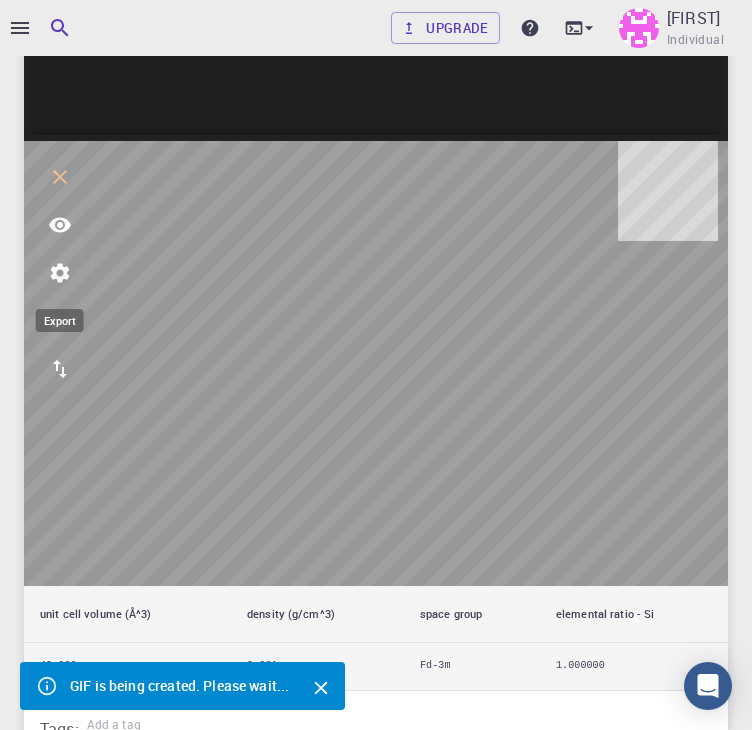 click at bounding box center (60, 369) 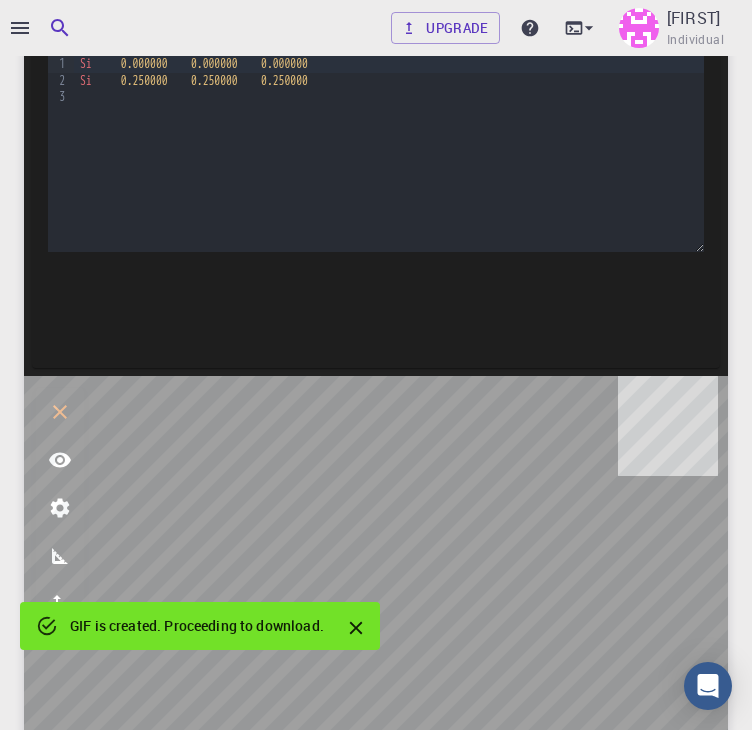 scroll, scrollTop: 38, scrollLeft: 0, axis: vertical 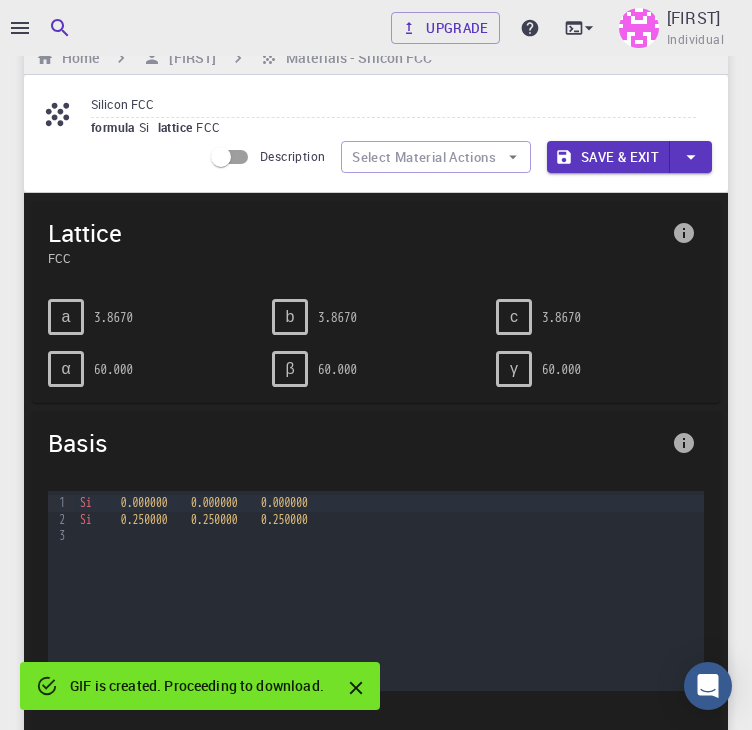 click on "Si       0.250000      0.250000      0.250000" at bounding box center [389, 520] 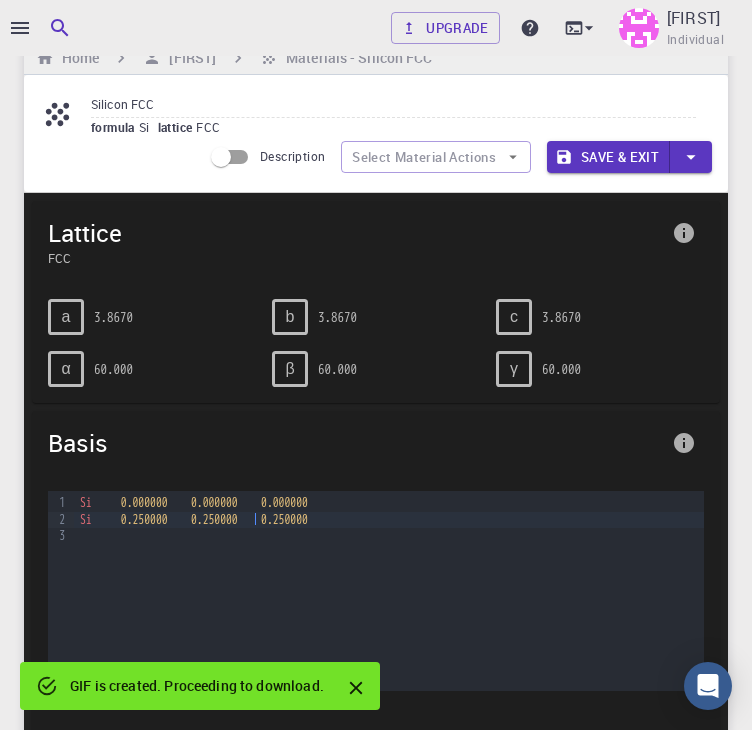 drag, startPoint x: 256, startPoint y: 517, endPoint x: 297, endPoint y: 465, distance: 66.21933 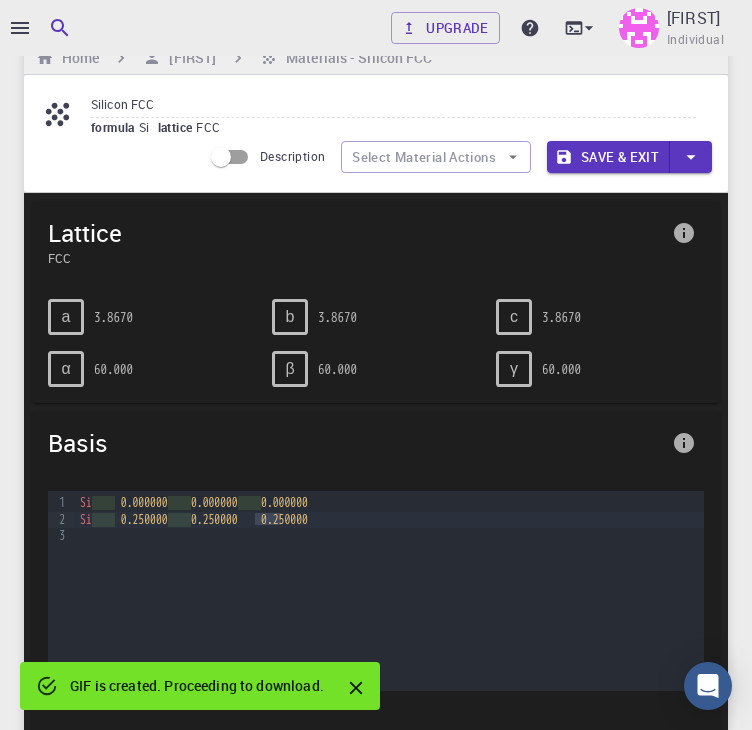 click on "a 3.8670 b 3.8670 c 3.8670 α 60.000 β 60.000 γ 60.000" at bounding box center (376, 343) 